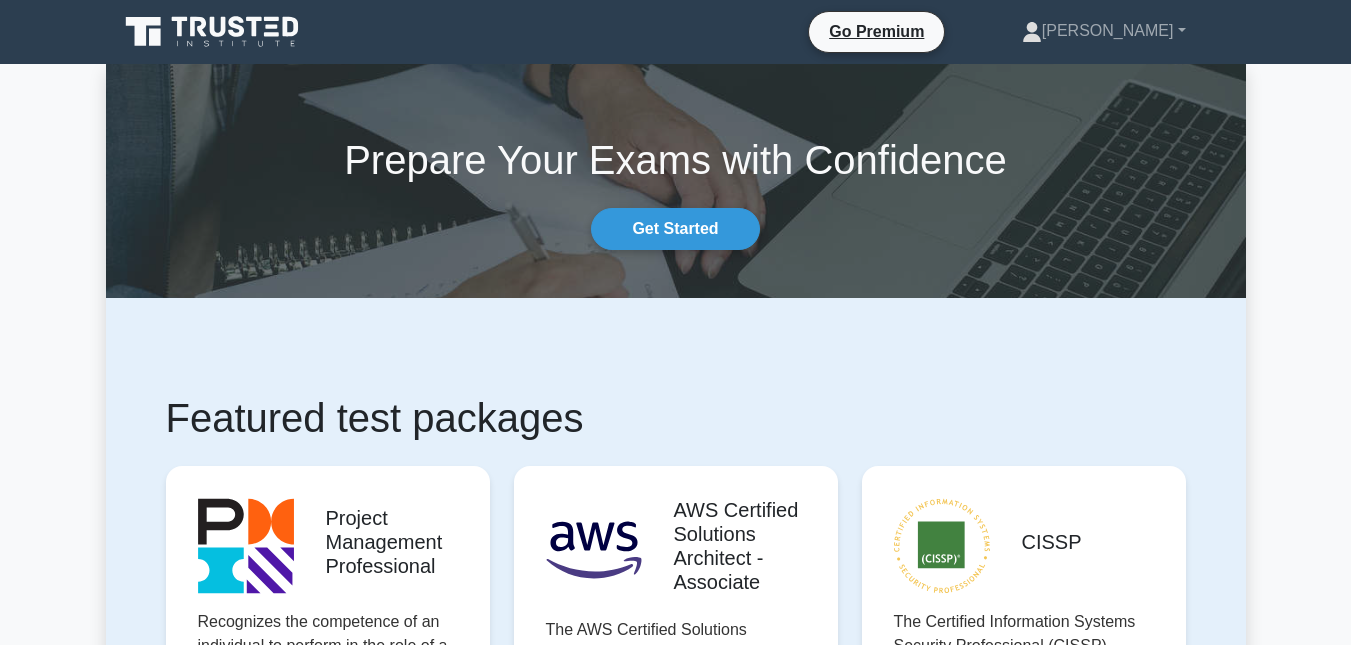 scroll, scrollTop: 0, scrollLeft: 0, axis: both 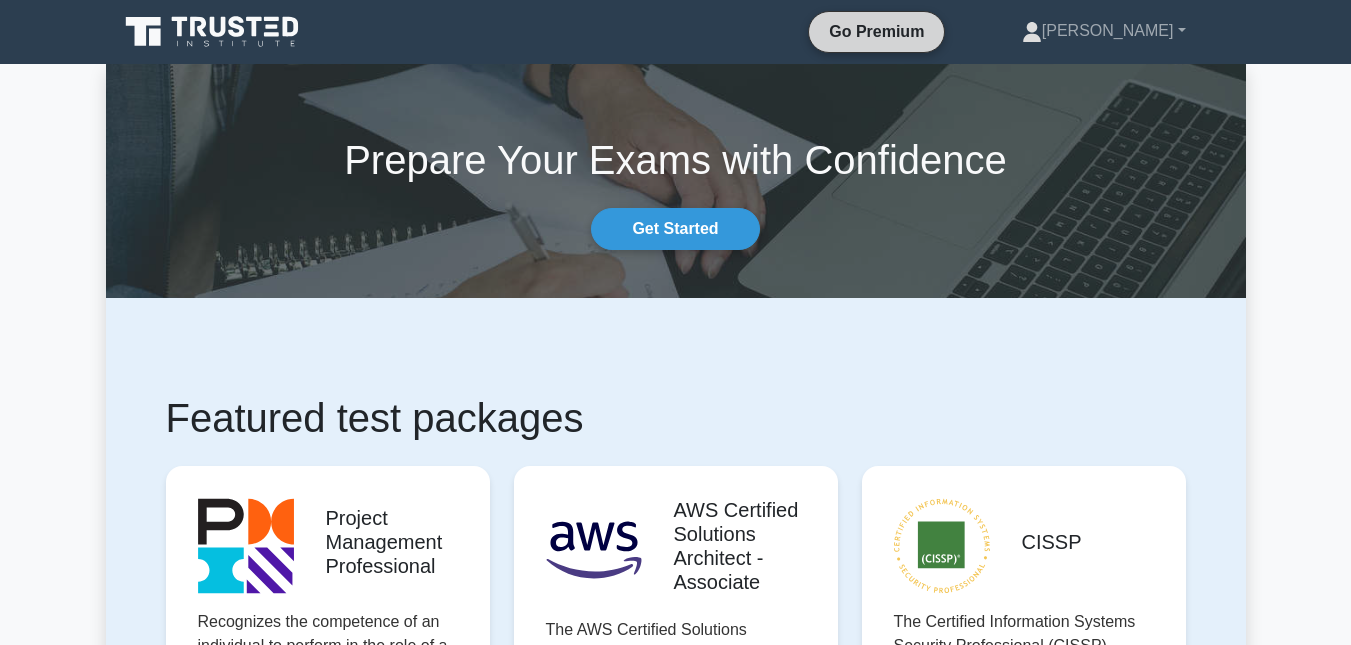 click on "Go Premium" at bounding box center (876, 31) 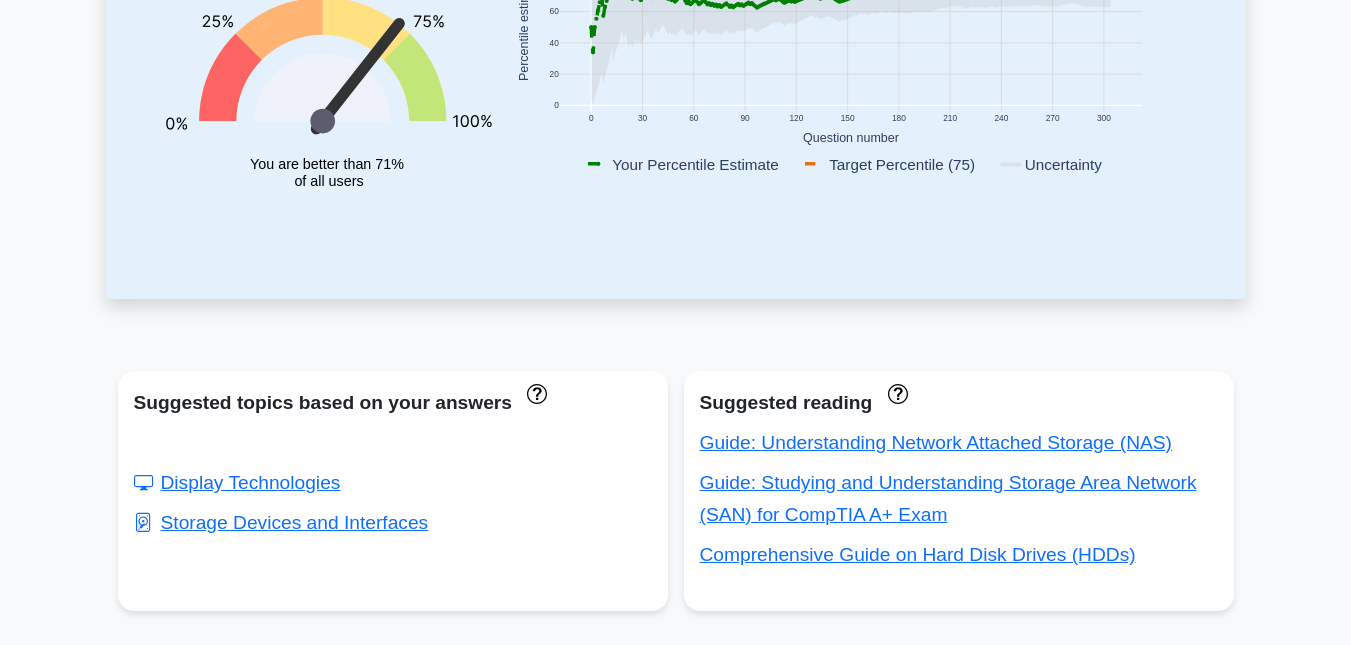 scroll, scrollTop: 0, scrollLeft: 0, axis: both 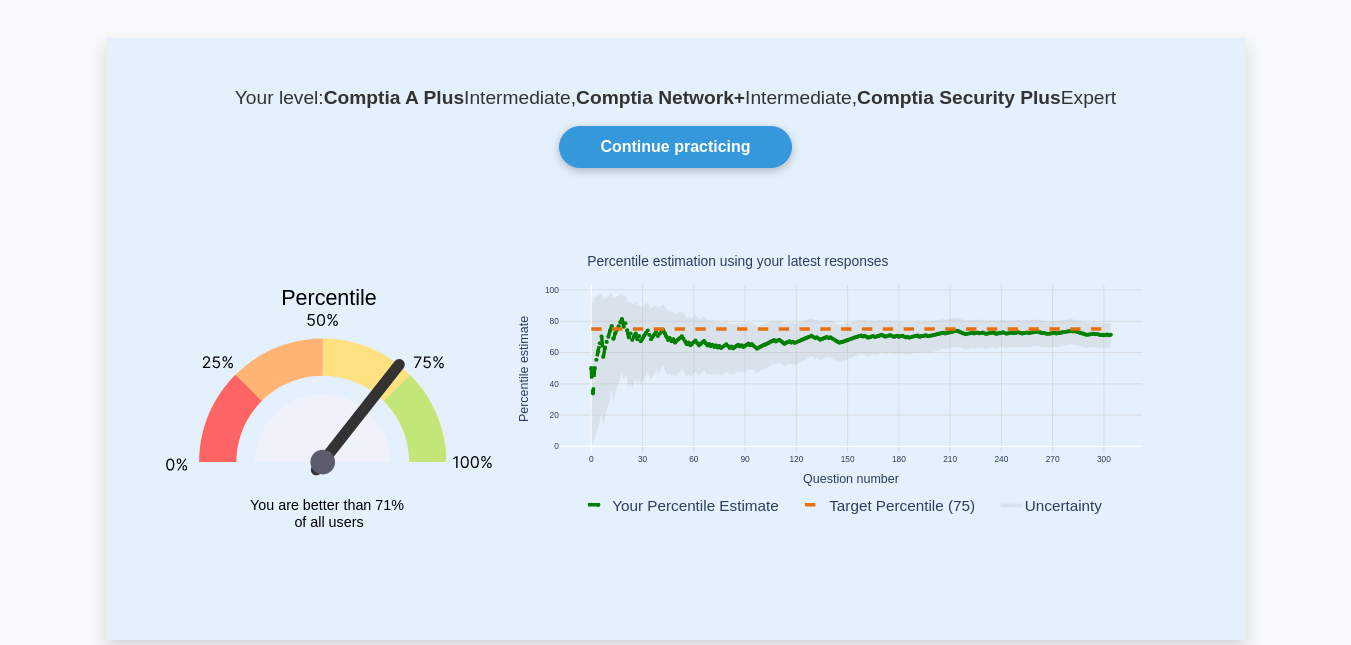 click on "Marvin
Profile
Settings
Profile" at bounding box center (675, 3162) 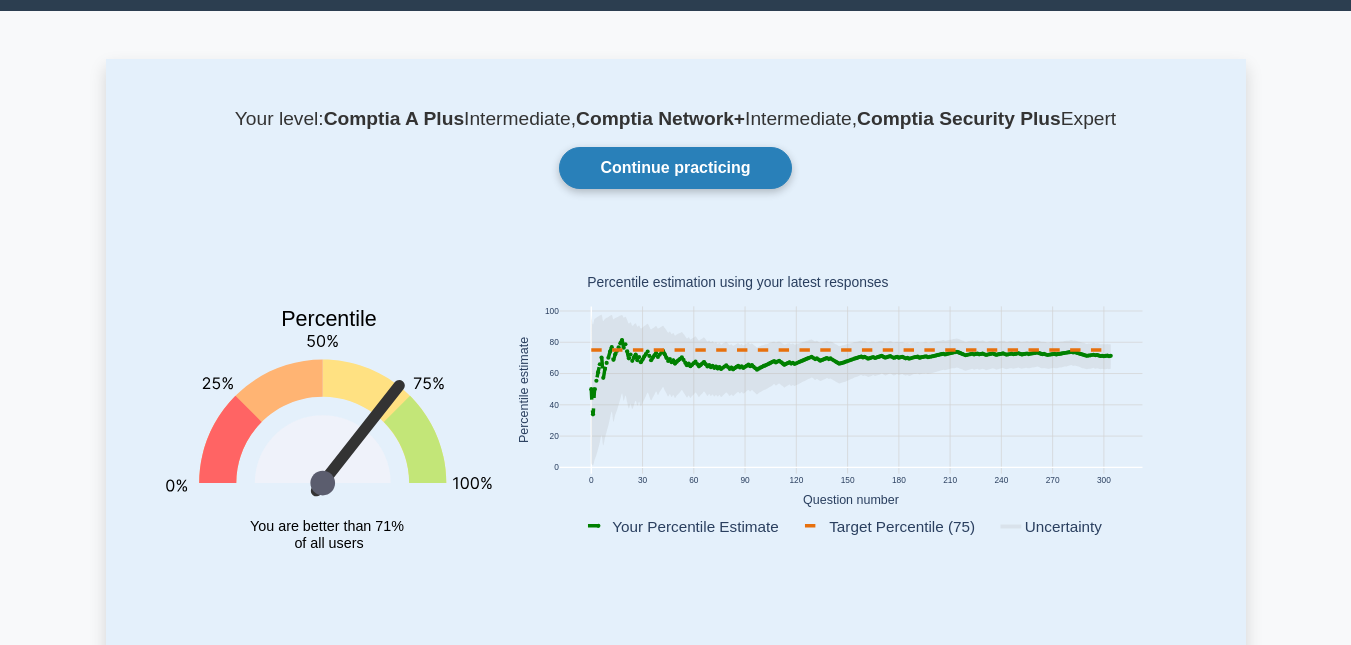 click on "Continue practicing" at bounding box center (675, 168) 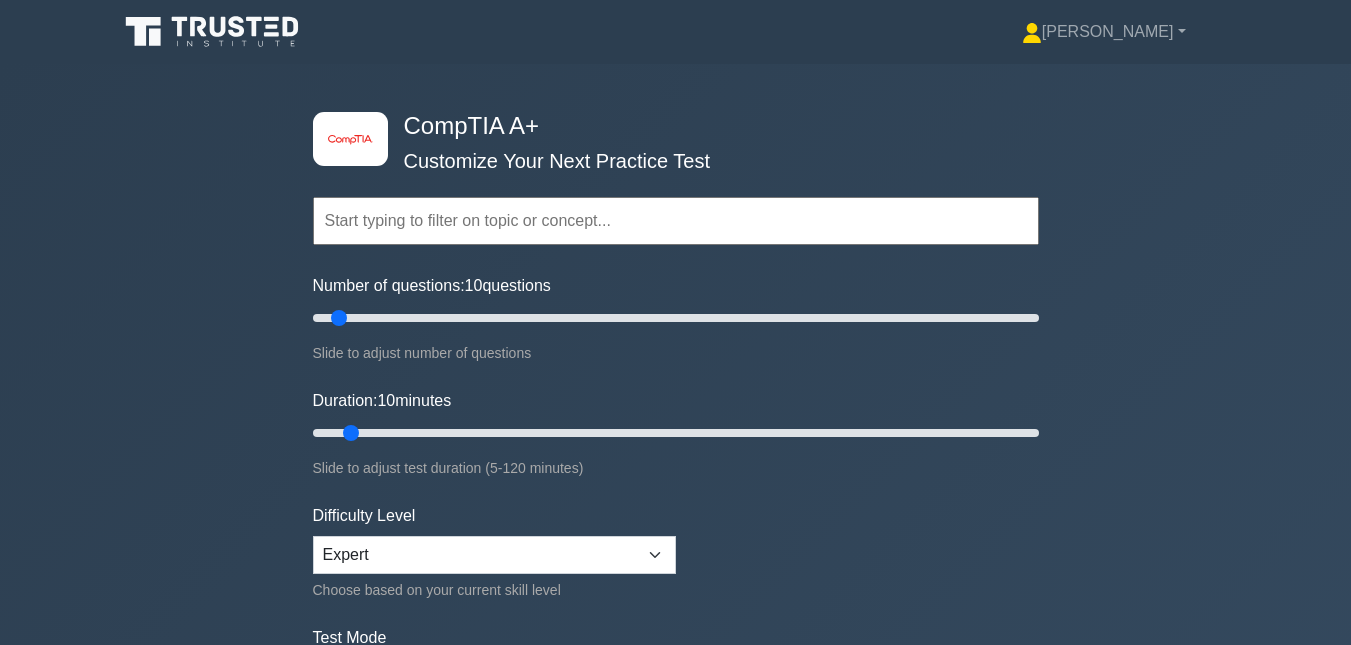 scroll, scrollTop: 0, scrollLeft: 0, axis: both 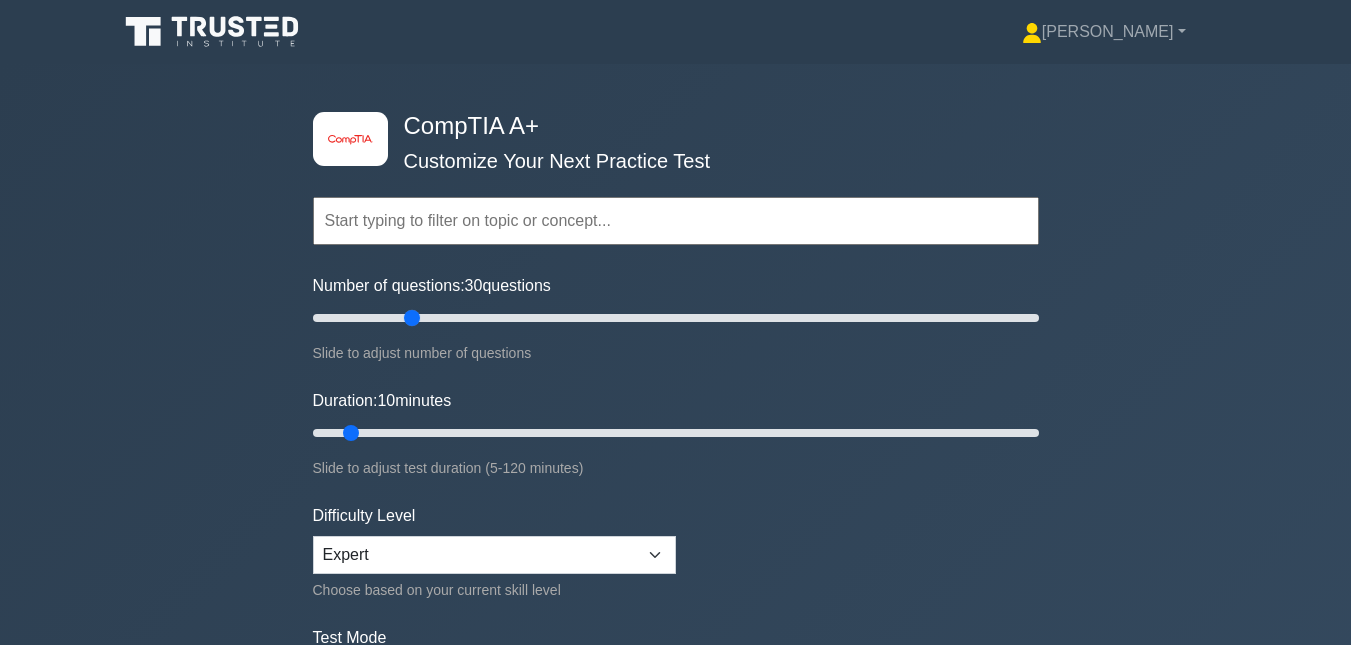 drag, startPoint x: 339, startPoint y: 318, endPoint x: 419, endPoint y: 318, distance: 80 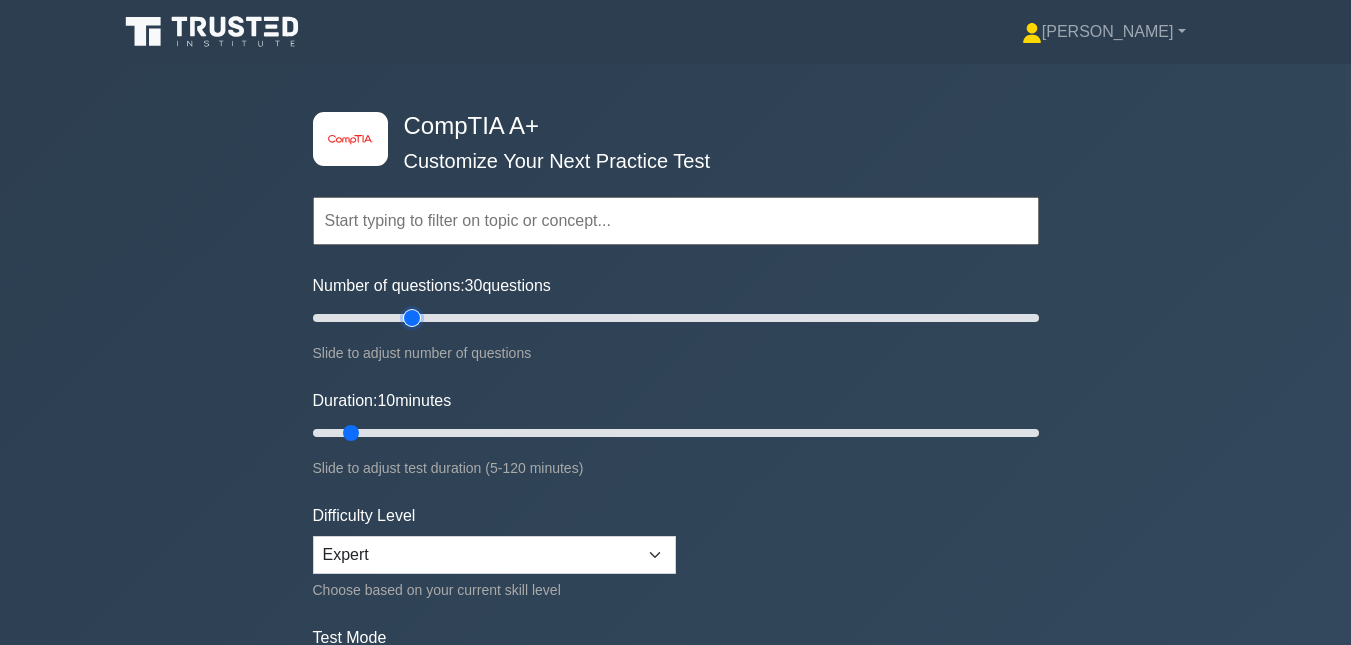 type on "30" 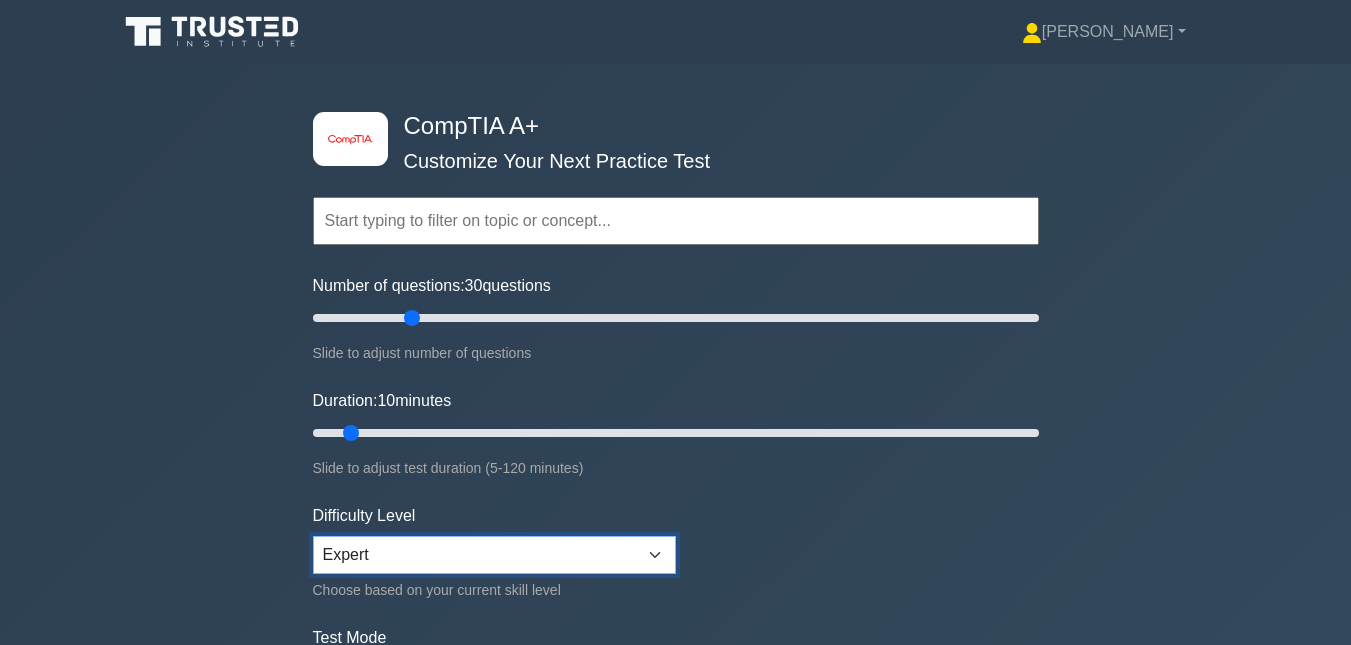 click on "Beginner
Intermediate
Expert" at bounding box center [494, 555] 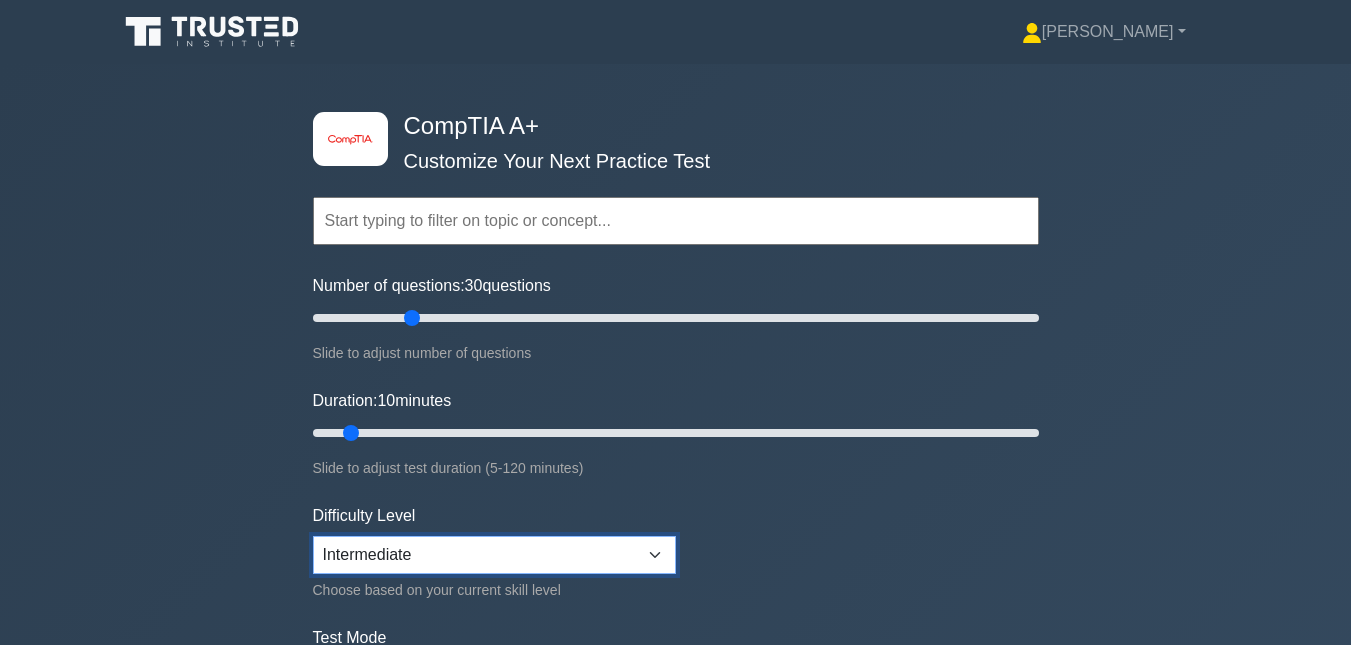 click on "Beginner
Intermediate
Expert" at bounding box center [494, 555] 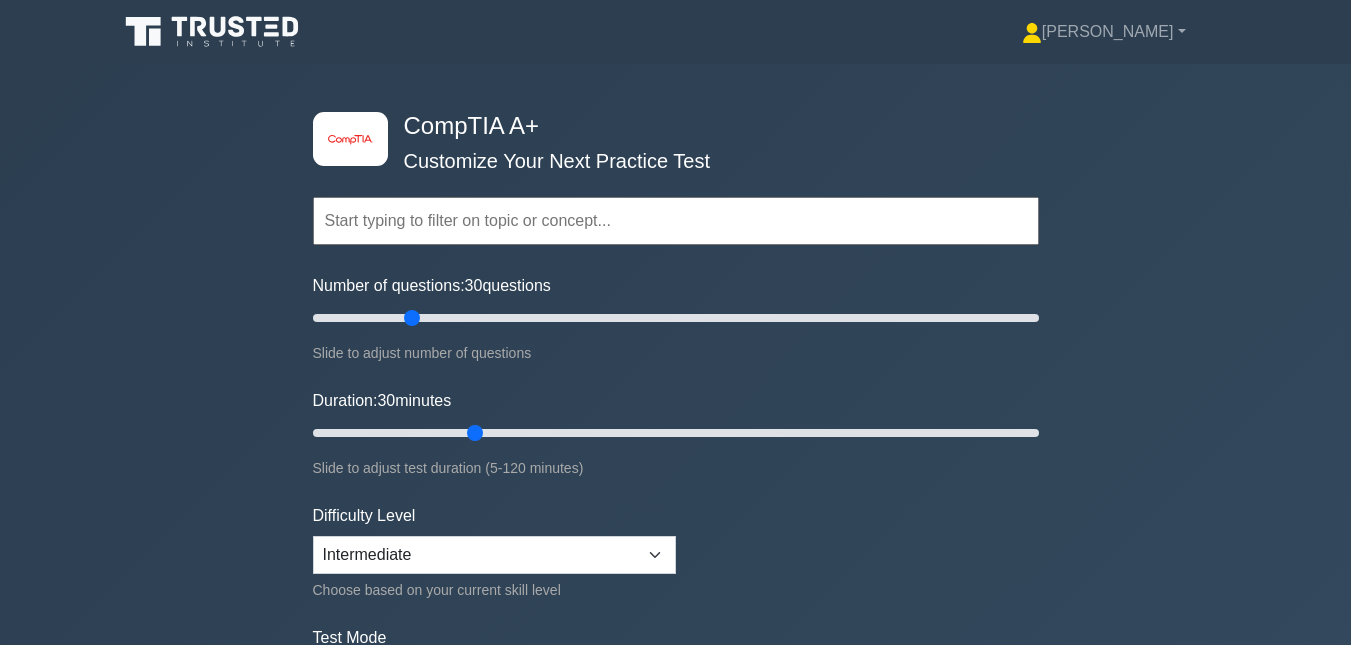 drag, startPoint x: 342, startPoint y: 431, endPoint x: 473, endPoint y: 432, distance: 131.00381 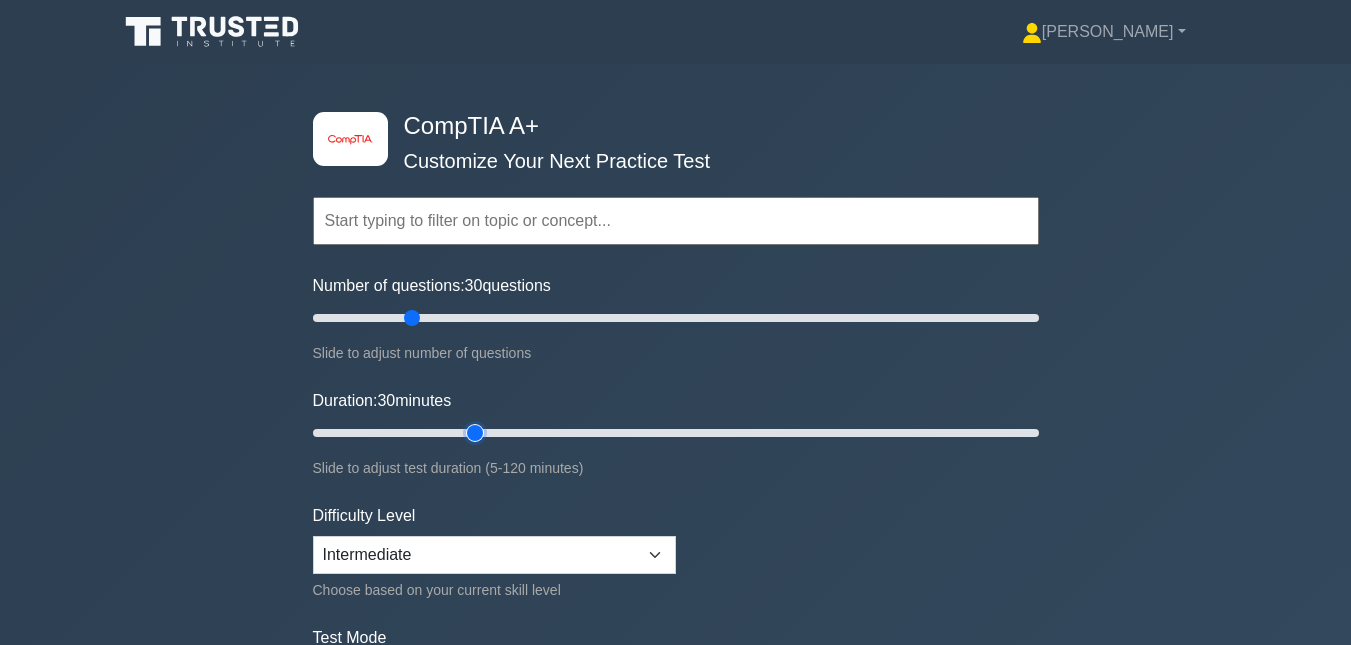 type on "30" 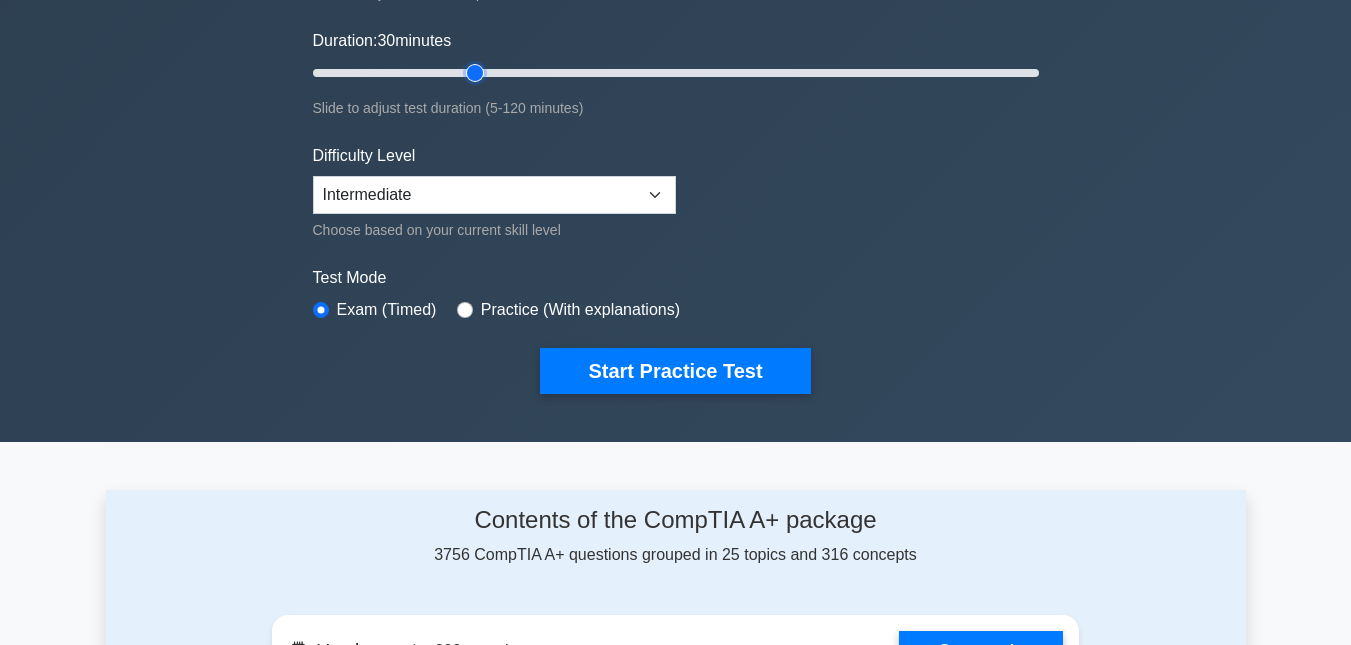 scroll, scrollTop: 340, scrollLeft: 0, axis: vertical 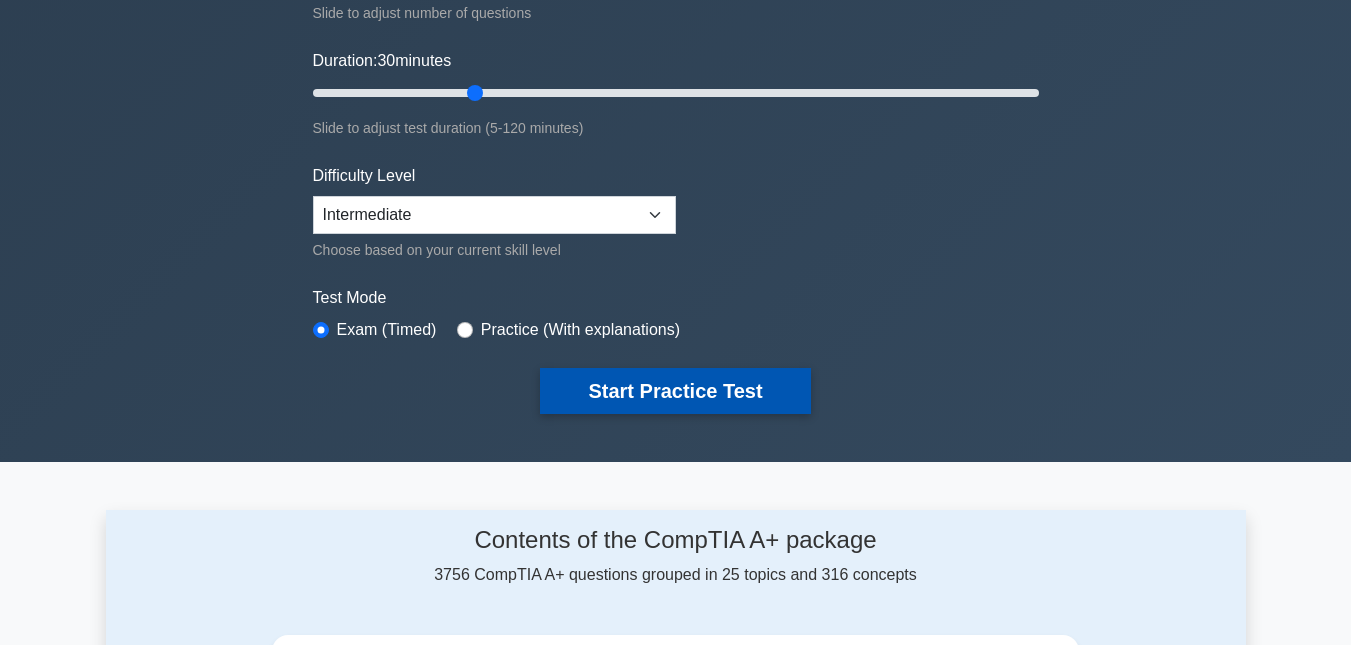 click on "Start Practice Test" at bounding box center (675, 391) 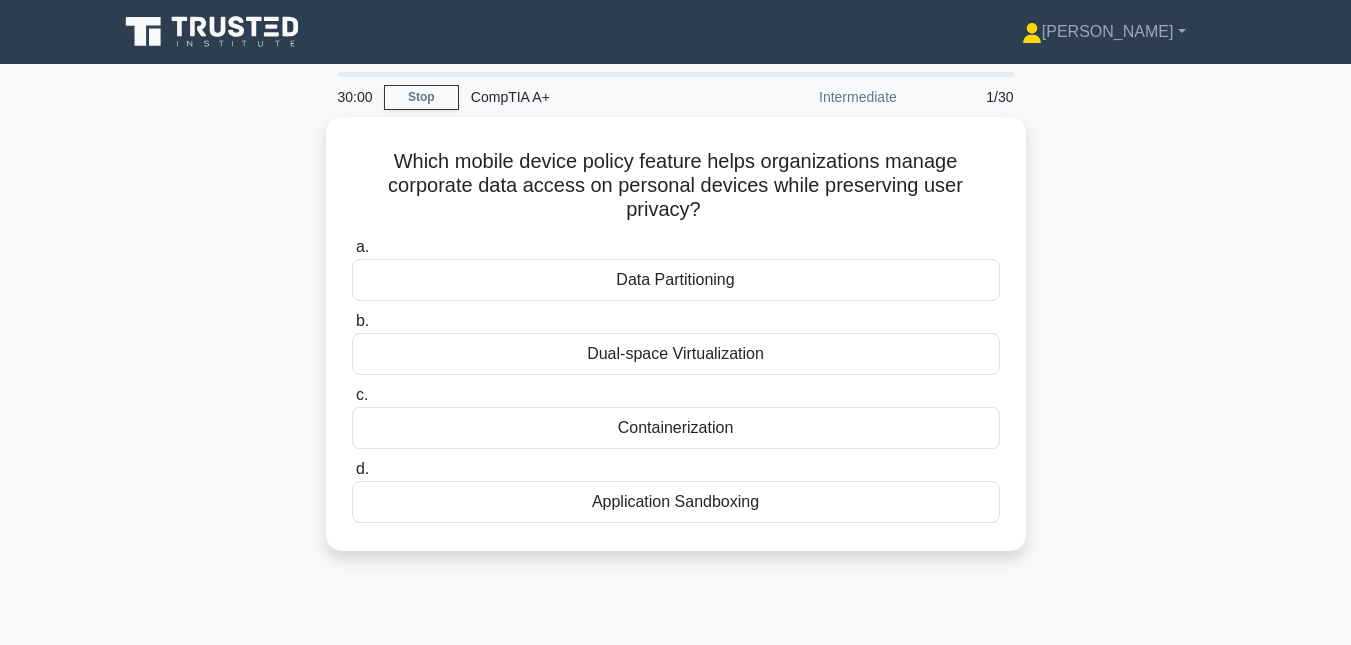 scroll, scrollTop: 0, scrollLeft: 0, axis: both 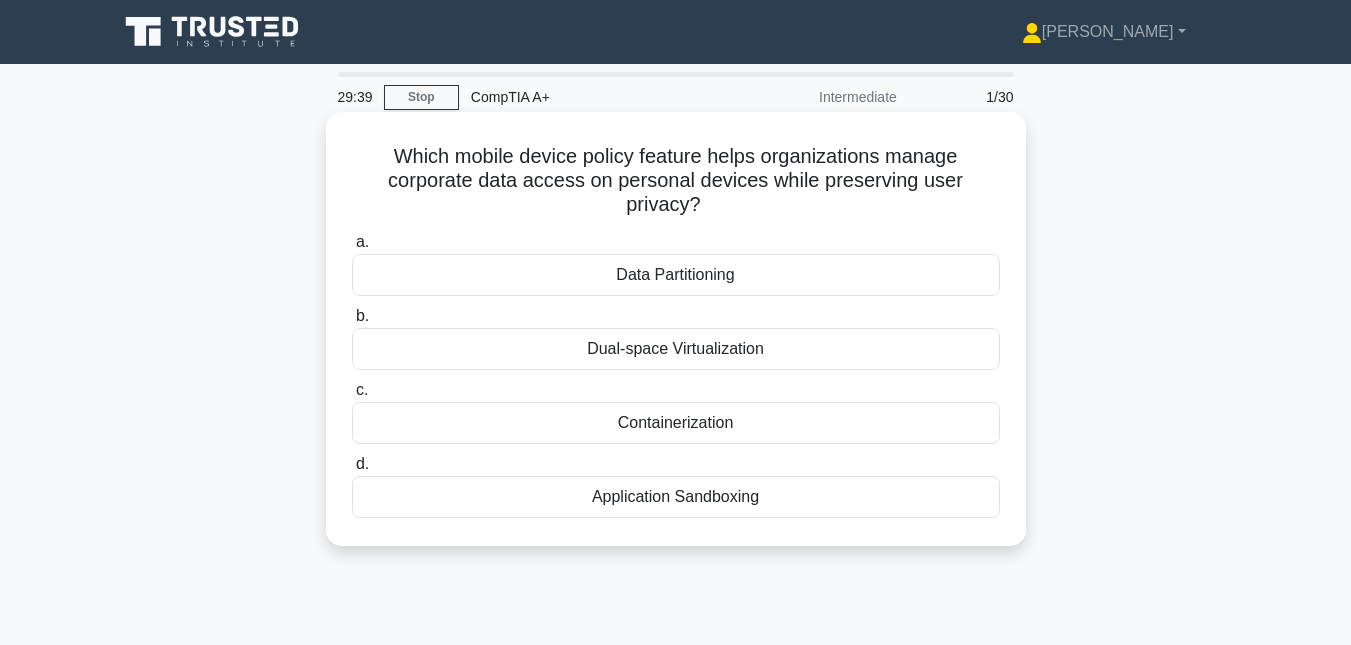 click on "Containerization" at bounding box center (676, 423) 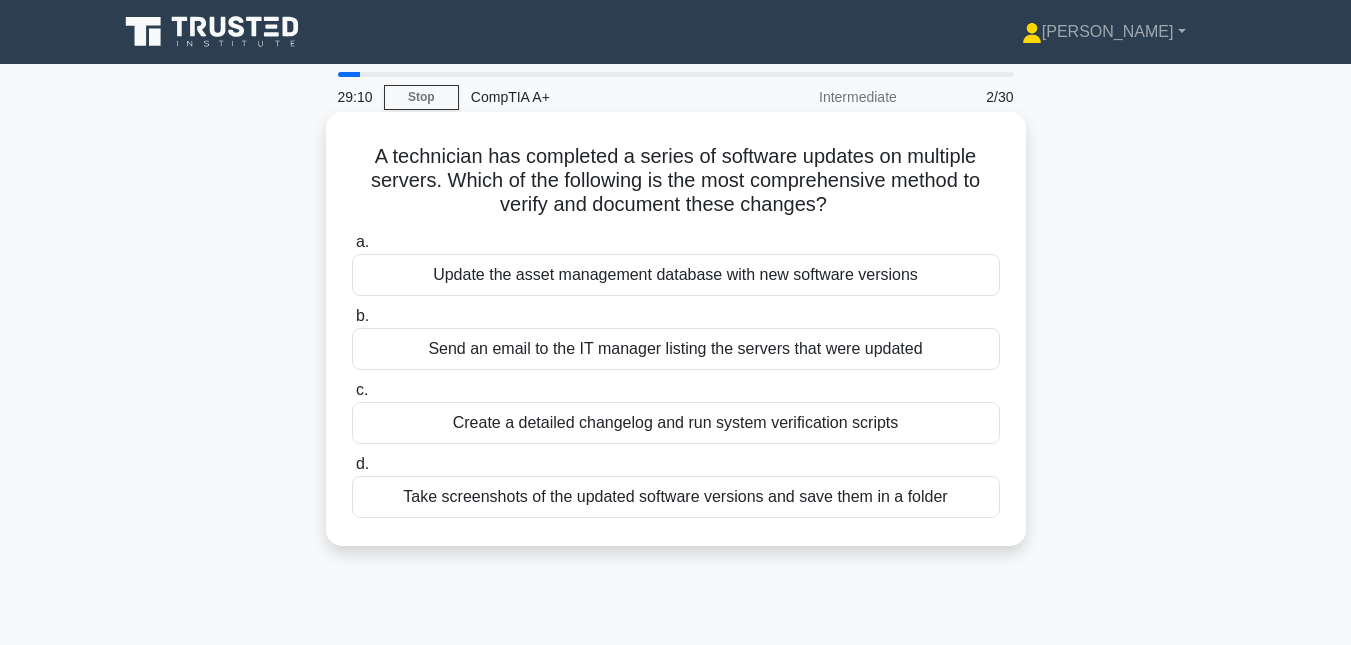 click on "Create a detailed changelog and run system verification scripts" at bounding box center (676, 423) 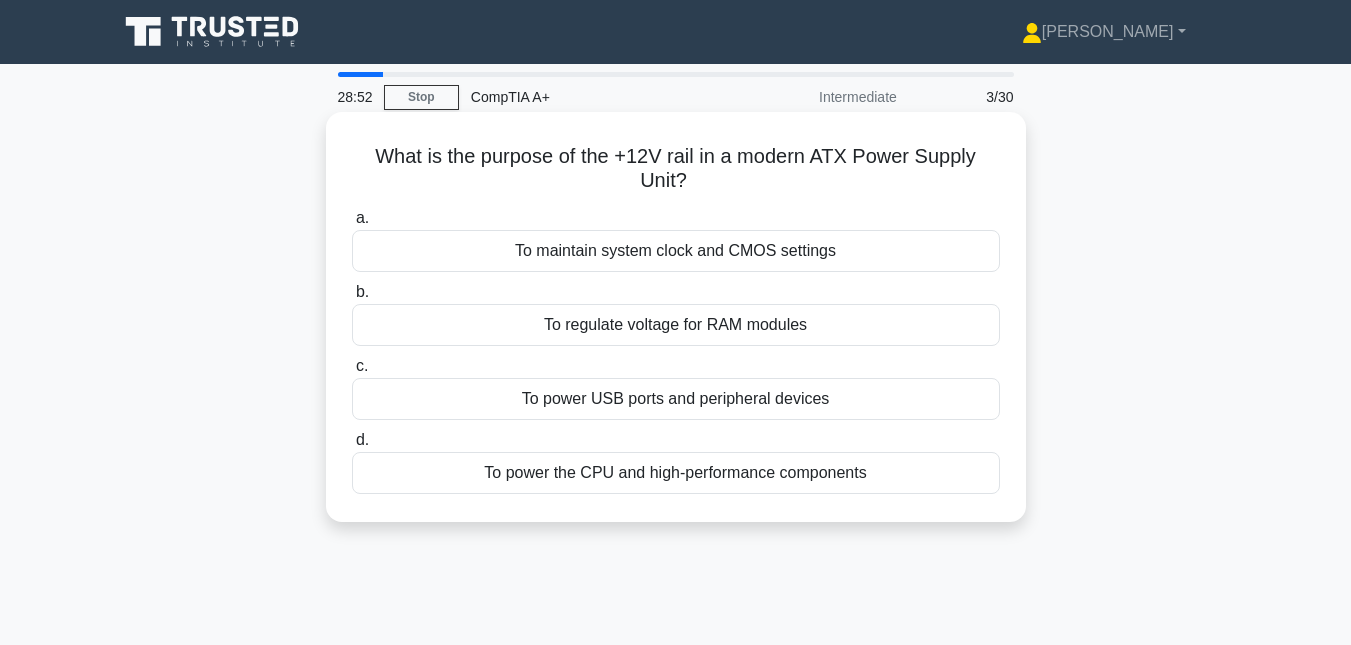 click on "To power the CPU and high-performance components" at bounding box center [676, 473] 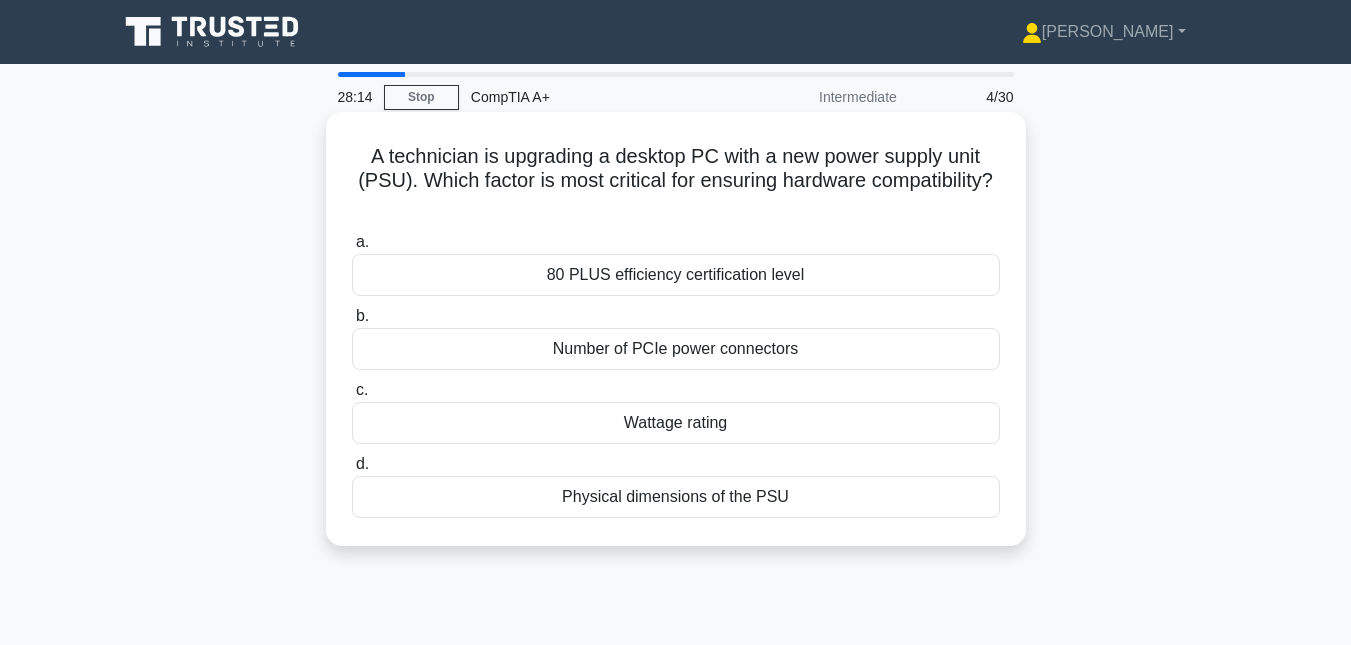 click on "Wattage rating" at bounding box center [676, 423] 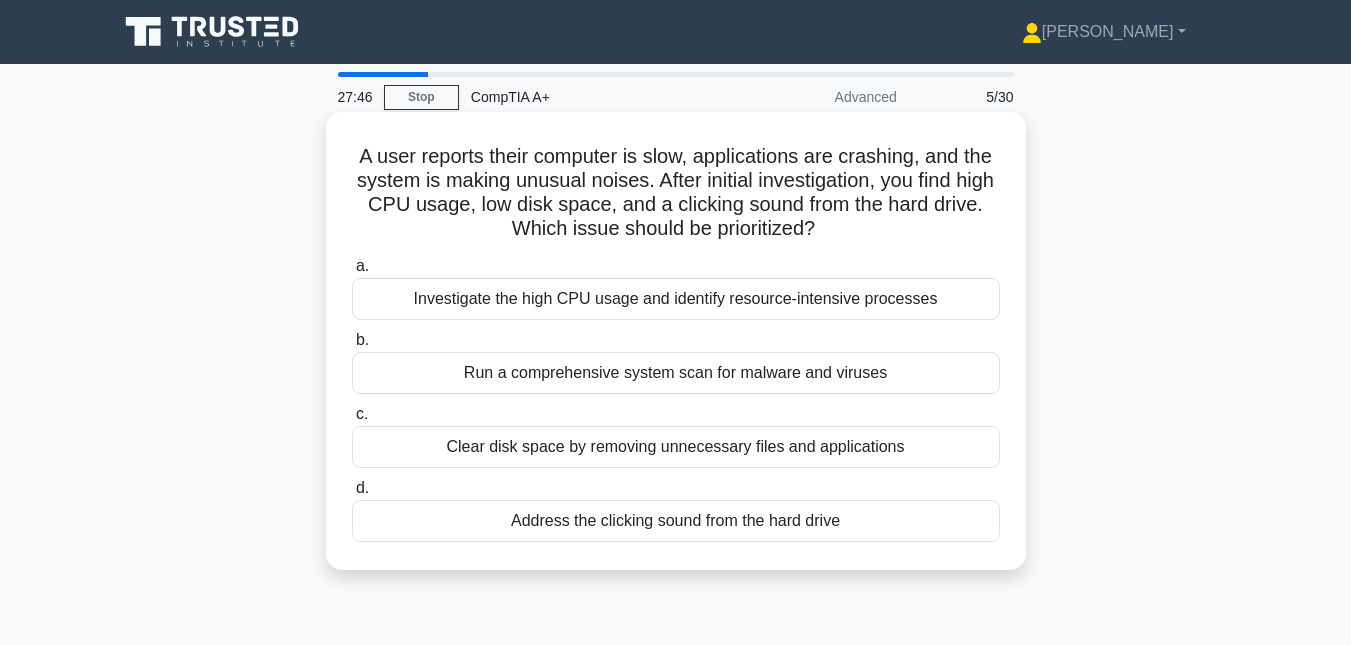 click on "Address the clicking sound from the hard drive" at bounding box center (676, 521) 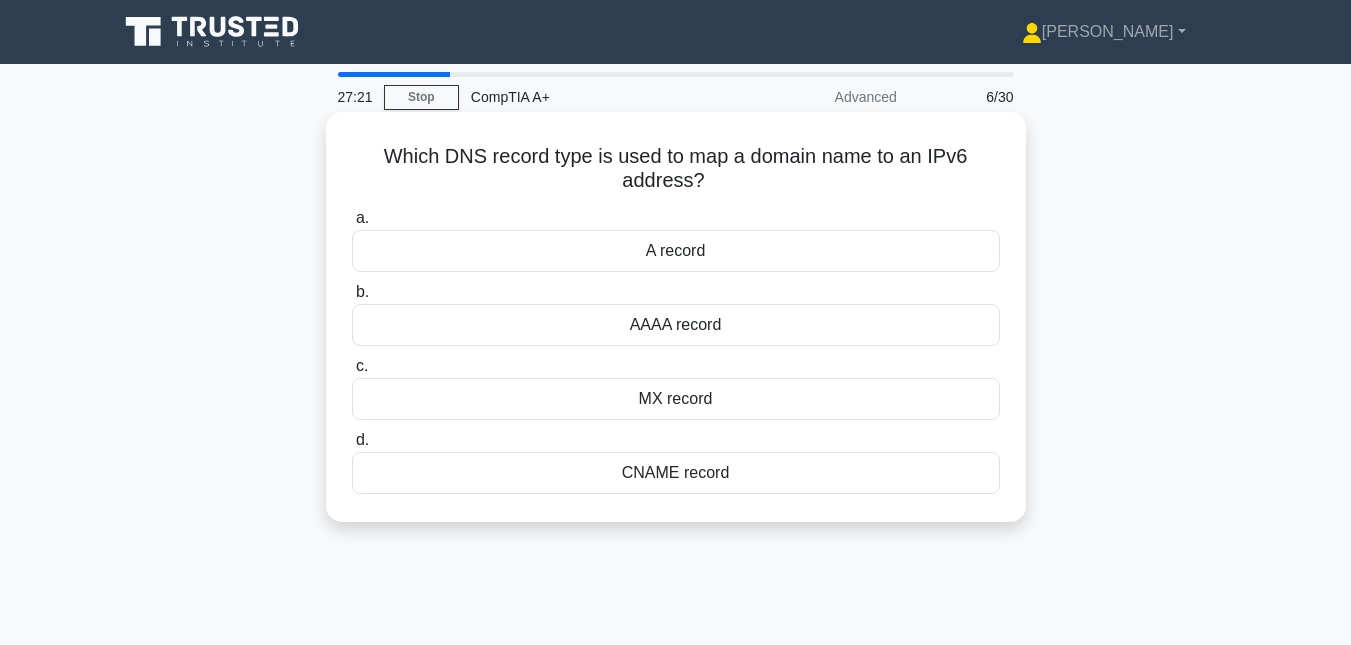 click on "A record" at bounding box center (676, 251) 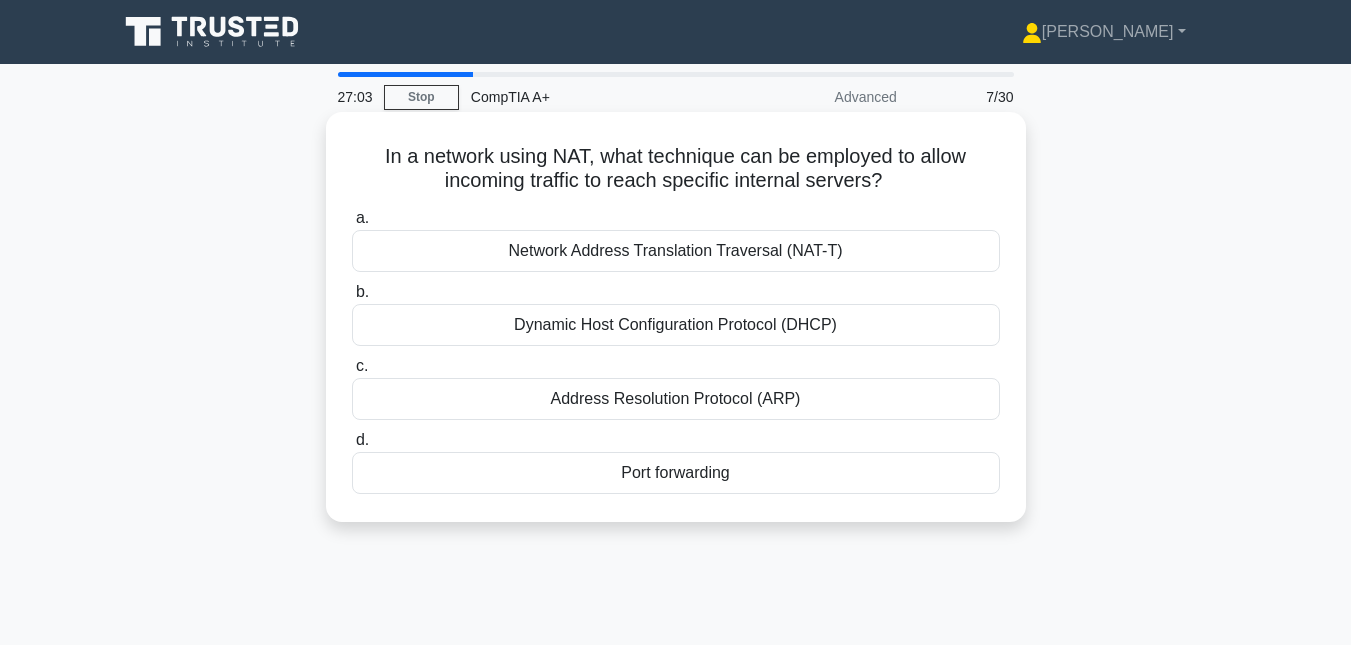 click on "Port forwarding" at bounding box center (676, 473) 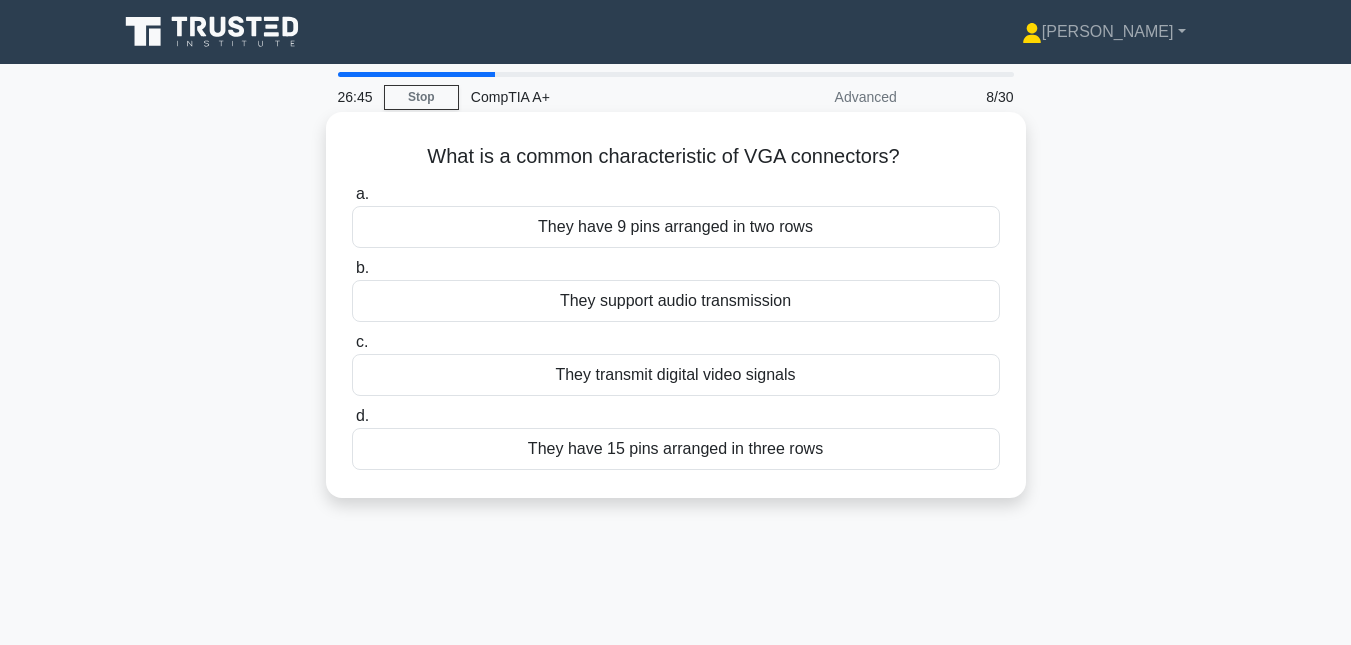 click on "They have 15 pins arranged in three rows" at bounding box center [676, 449] 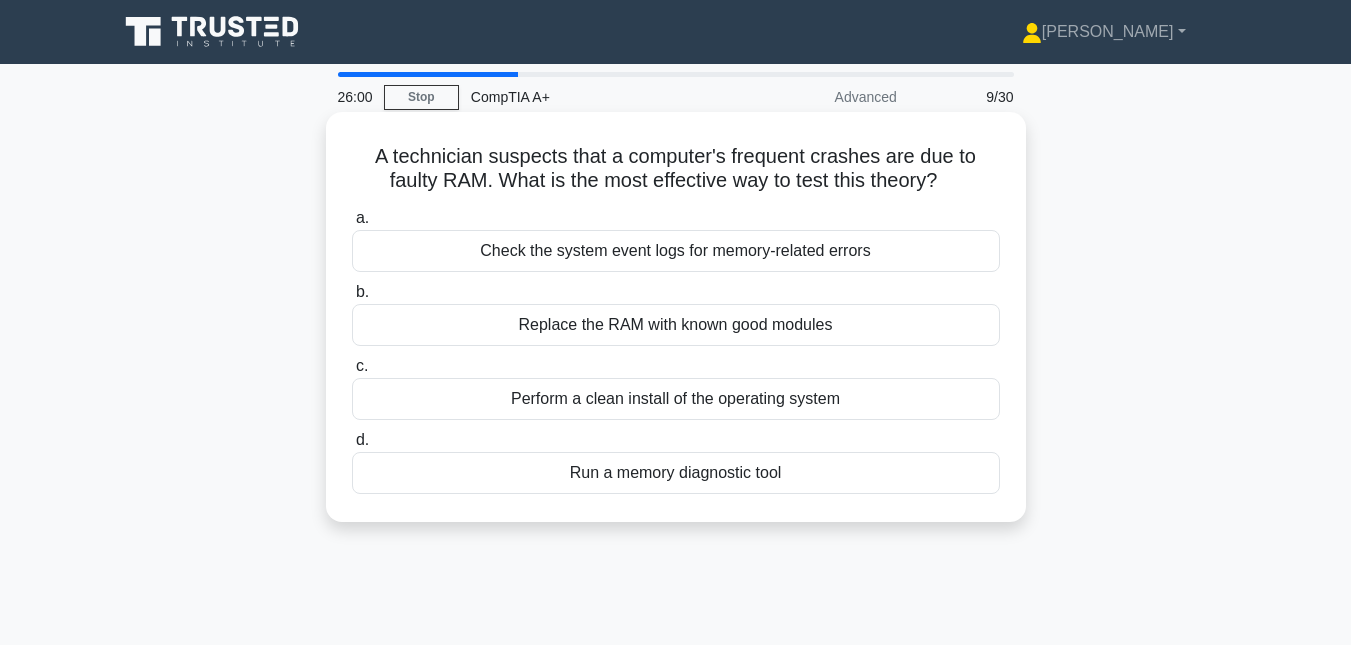 click on "Check the system event logs for memory-related errors" at bounding box center [676, 251] 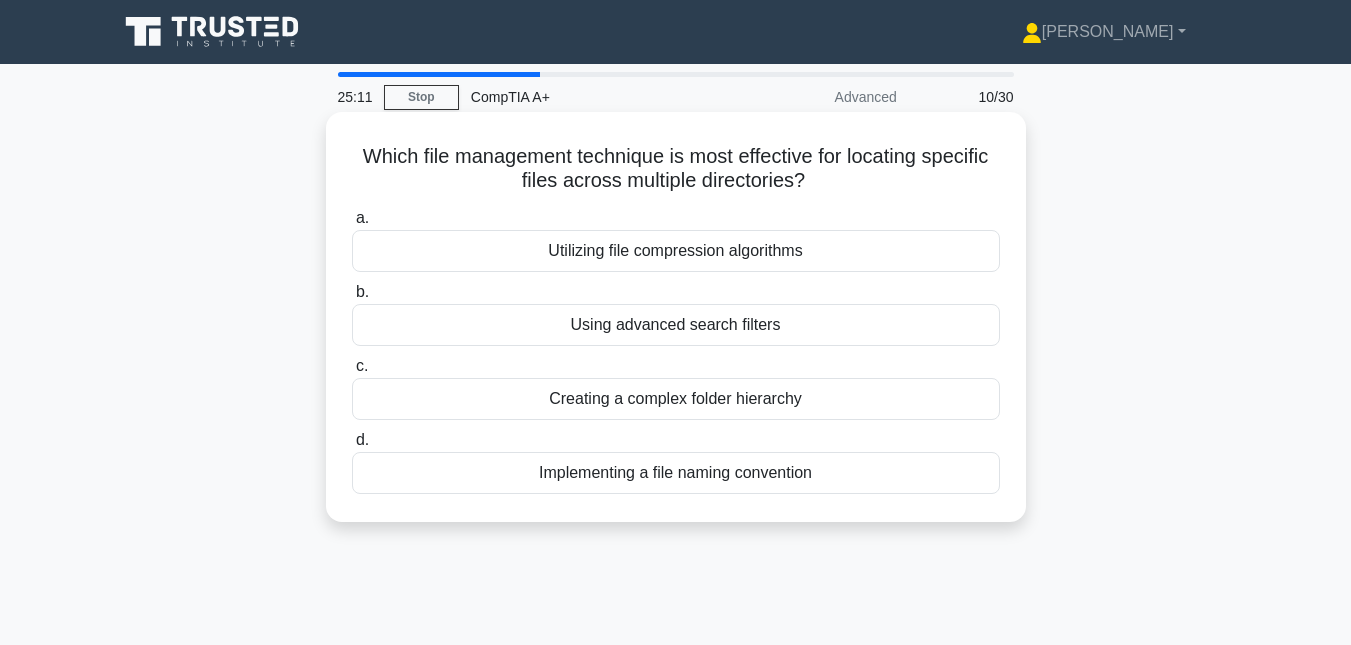 click on "Implementing a file naming convention" at bounding box center (676, 473) 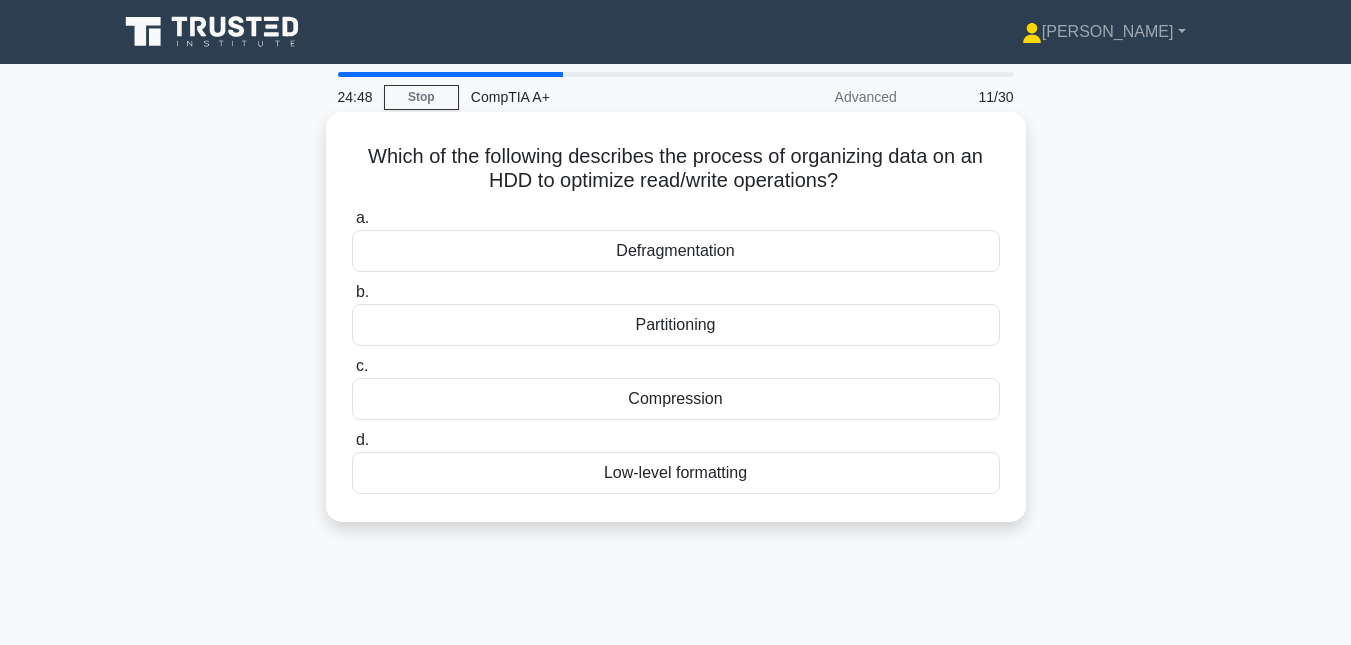 click on "Defragmentation" at bounding box center [676, 251] 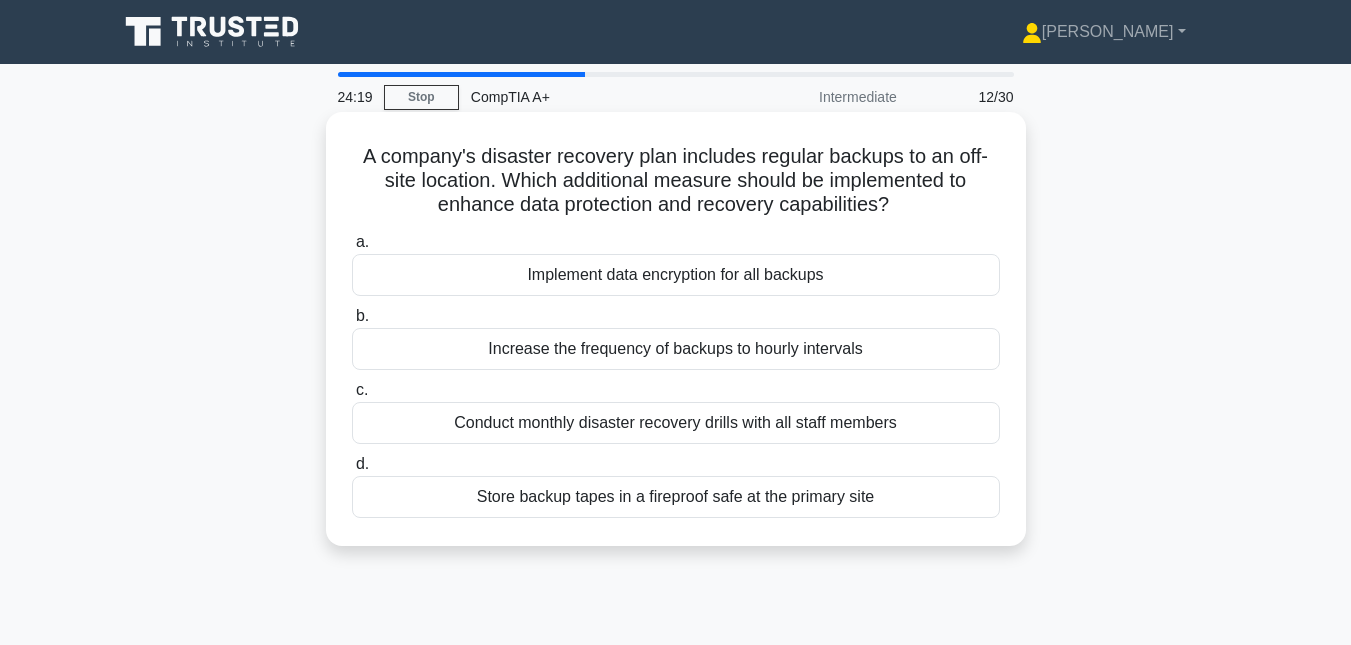click on "Conduct monthly disaster recovery drills with all staff members" at bounding box center [676, 423] 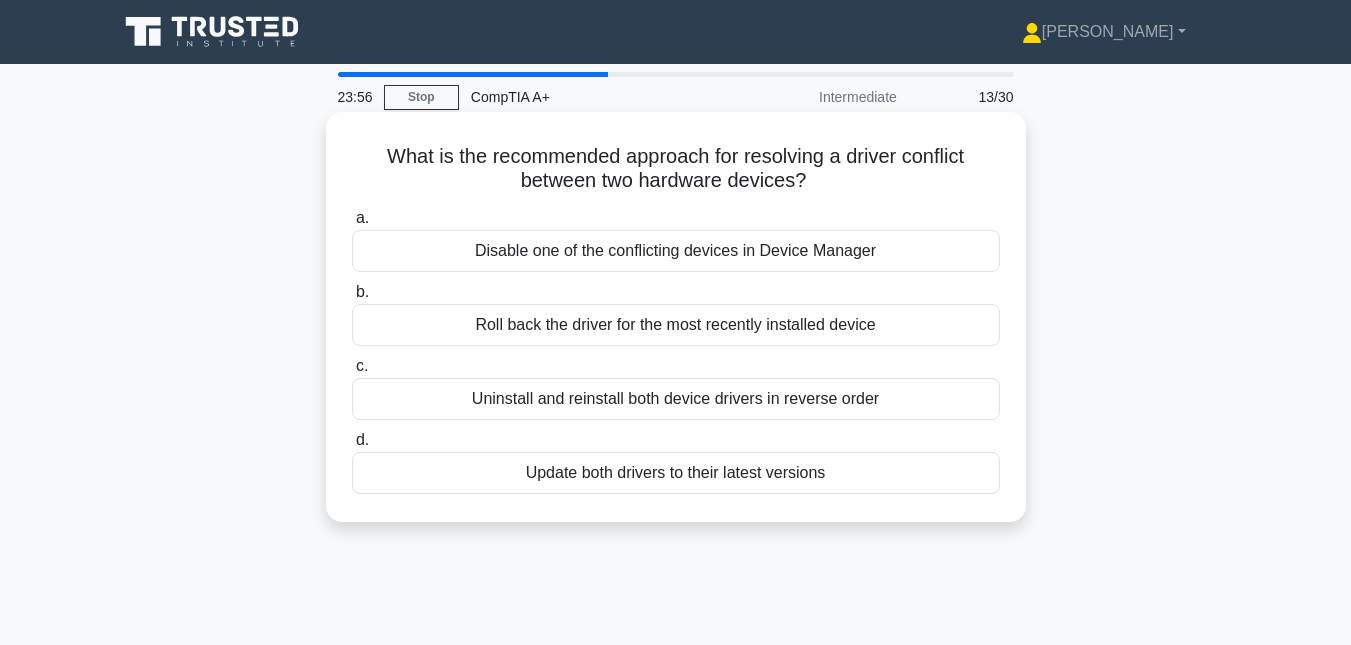 click on "Roll back the driver for the most recently installed device" at bounding box center (676, 325) 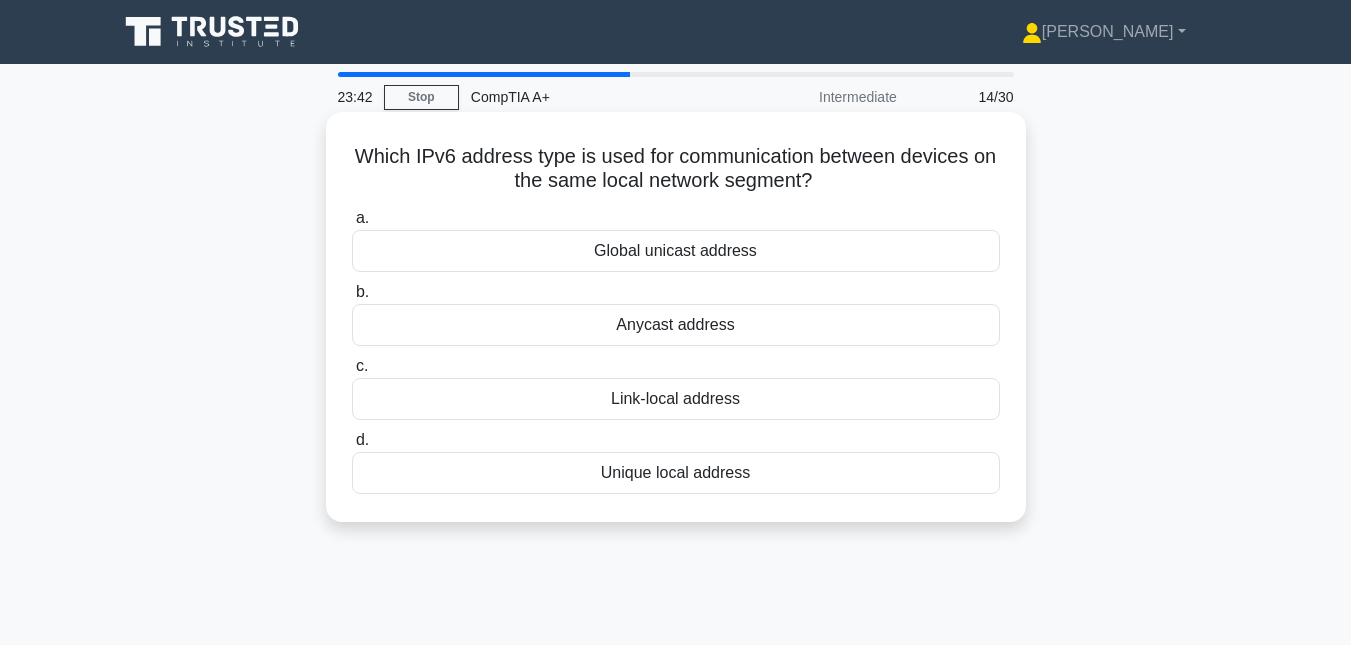 click on "Unique local address" at bounding box center (676, 473) 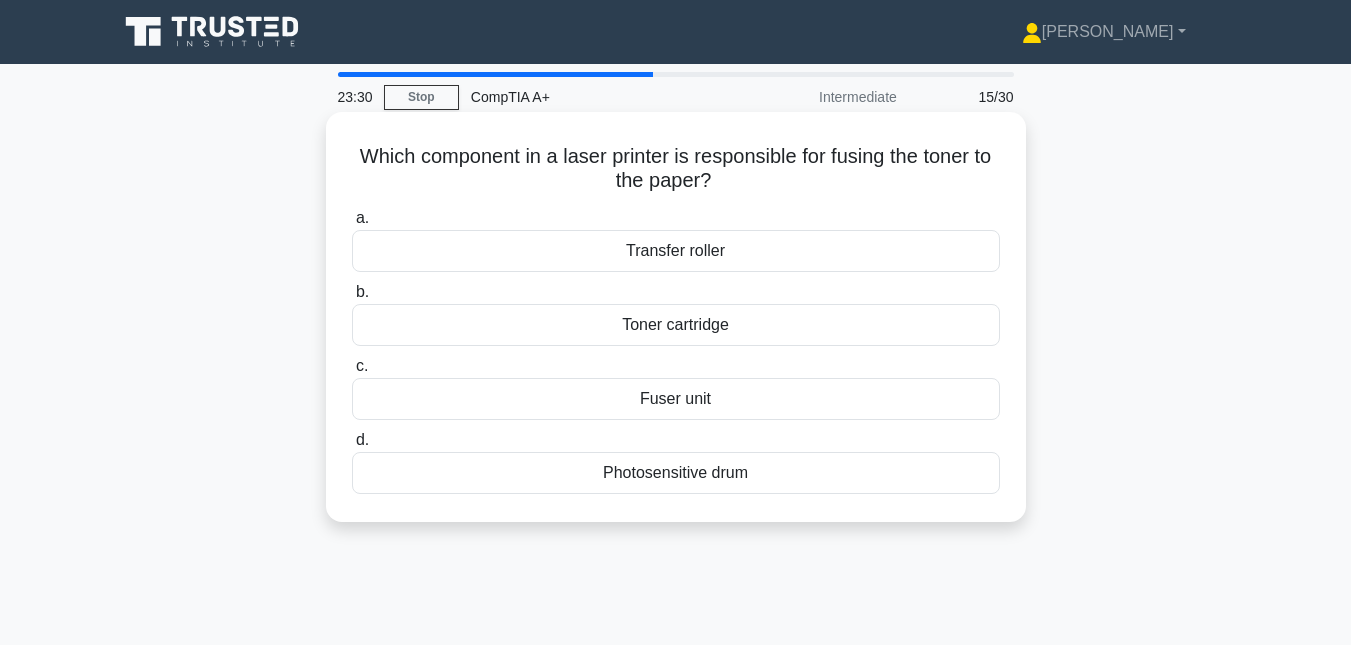 click on "Fuser unit" at bounding box center (676, 399) 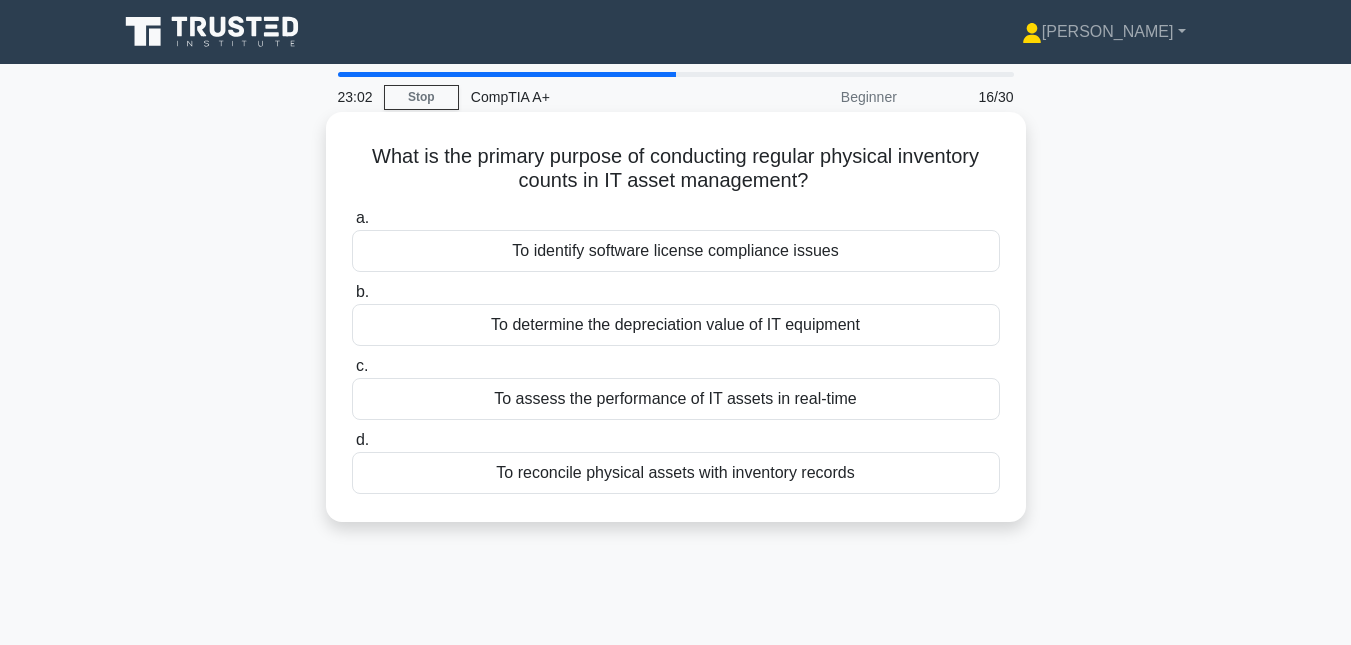 click on "To reconcile physical assets with inventory records" at bounding box center (676, 473) 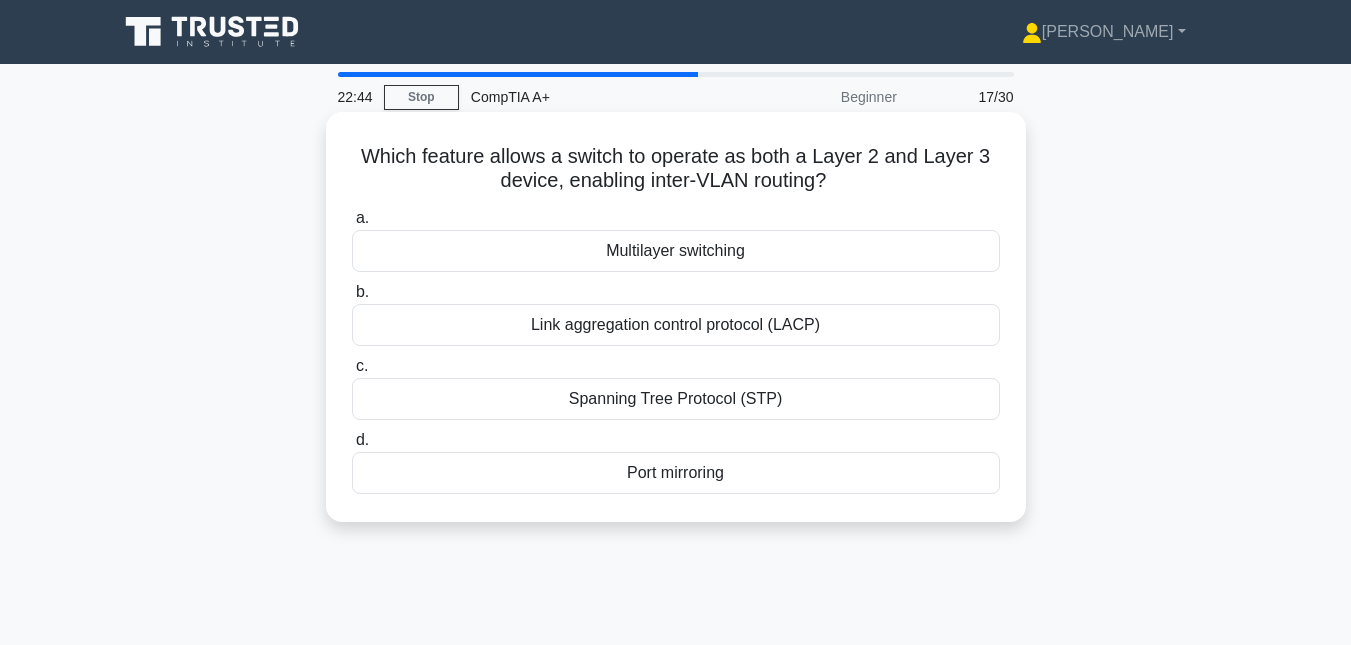 click on "Link aggregation control protocol (LACP)" at bounding box center [676, 325] 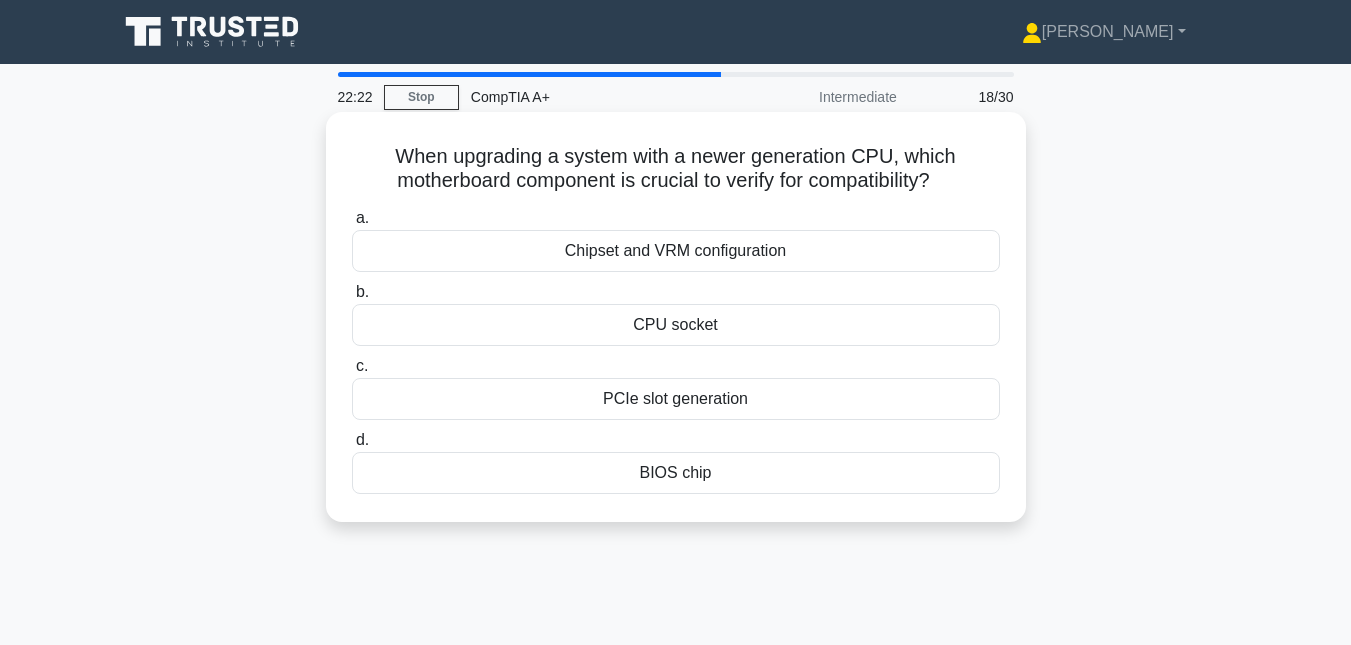 click on "Chipset and VRM configuration" at bounding box center [676, 251] 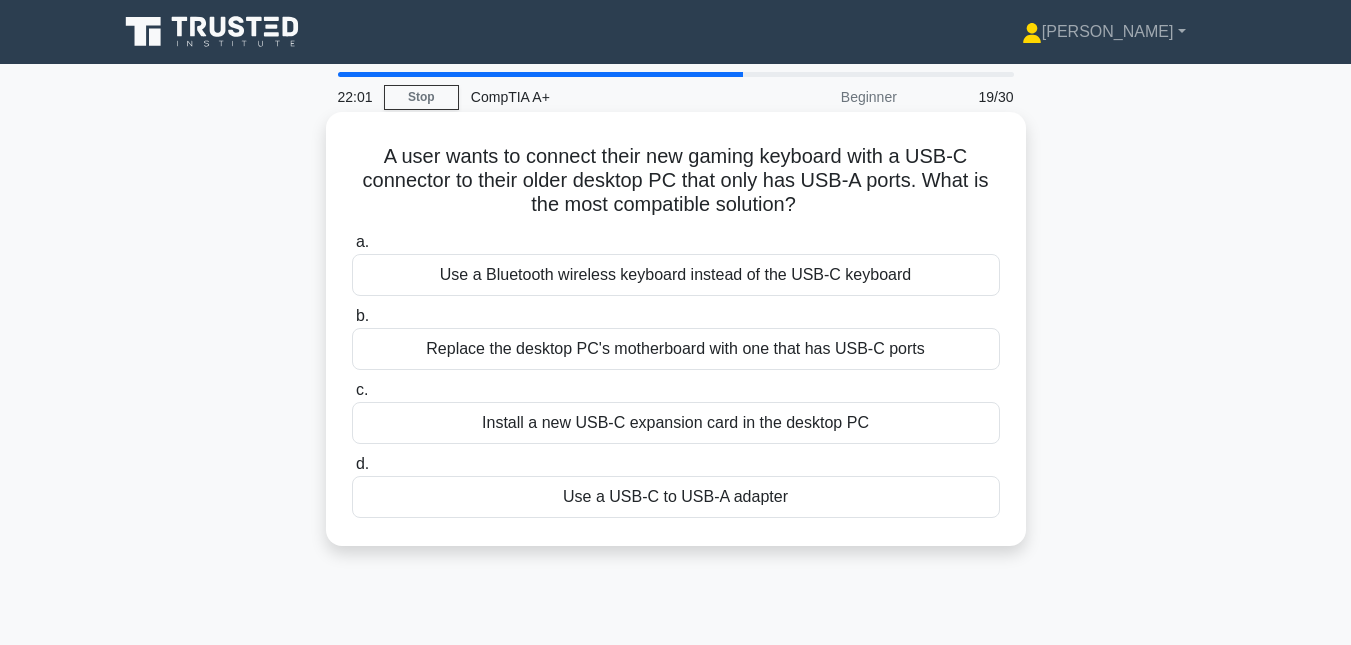 click on "Use a USB-C to USB-A adapter" at bounding box center (676, 497) 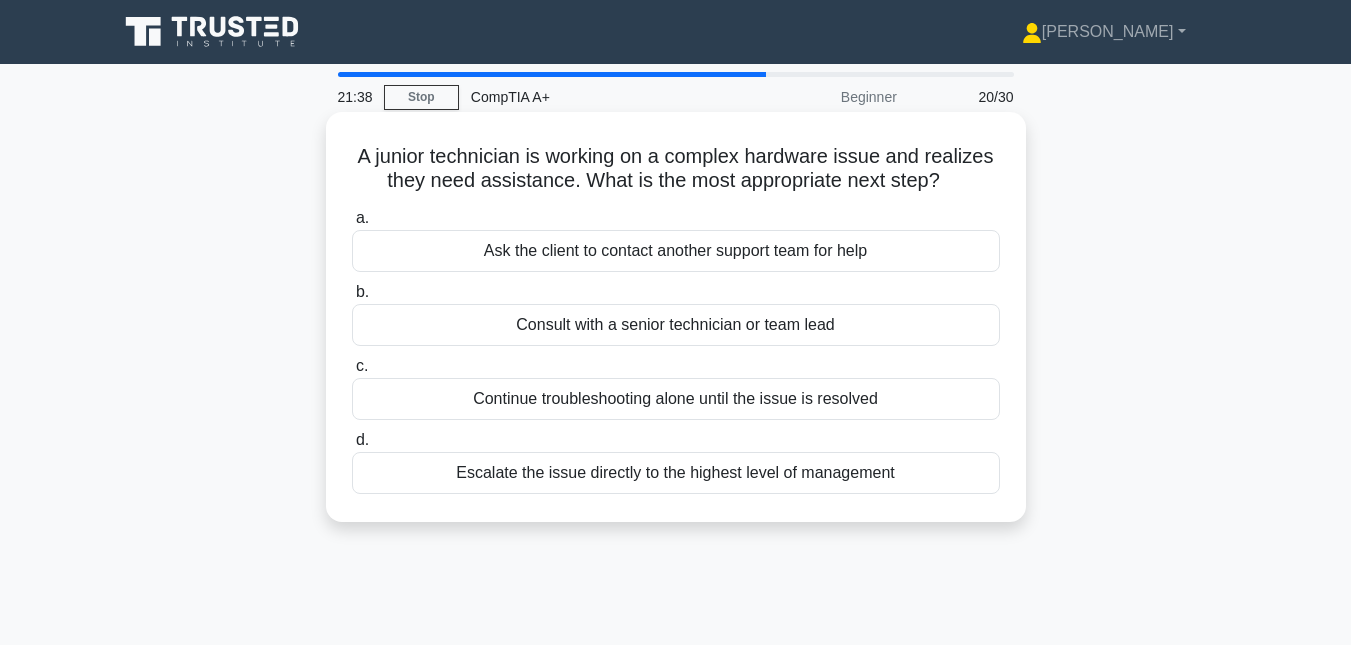 click on "Consult with a senior technician or team lead" at bounding box center (676, 325) 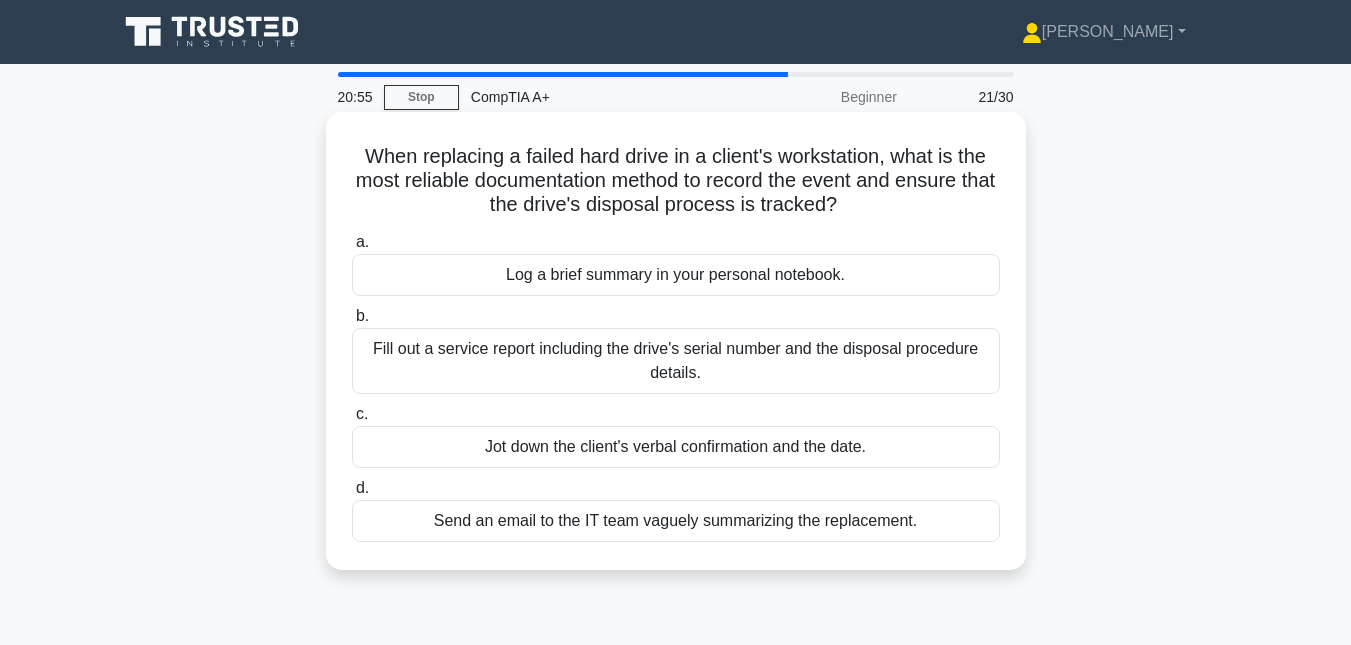 click on "Fill out a service report including the drive's serial number and the disposal procedure details." at bounding box center [676, 361] 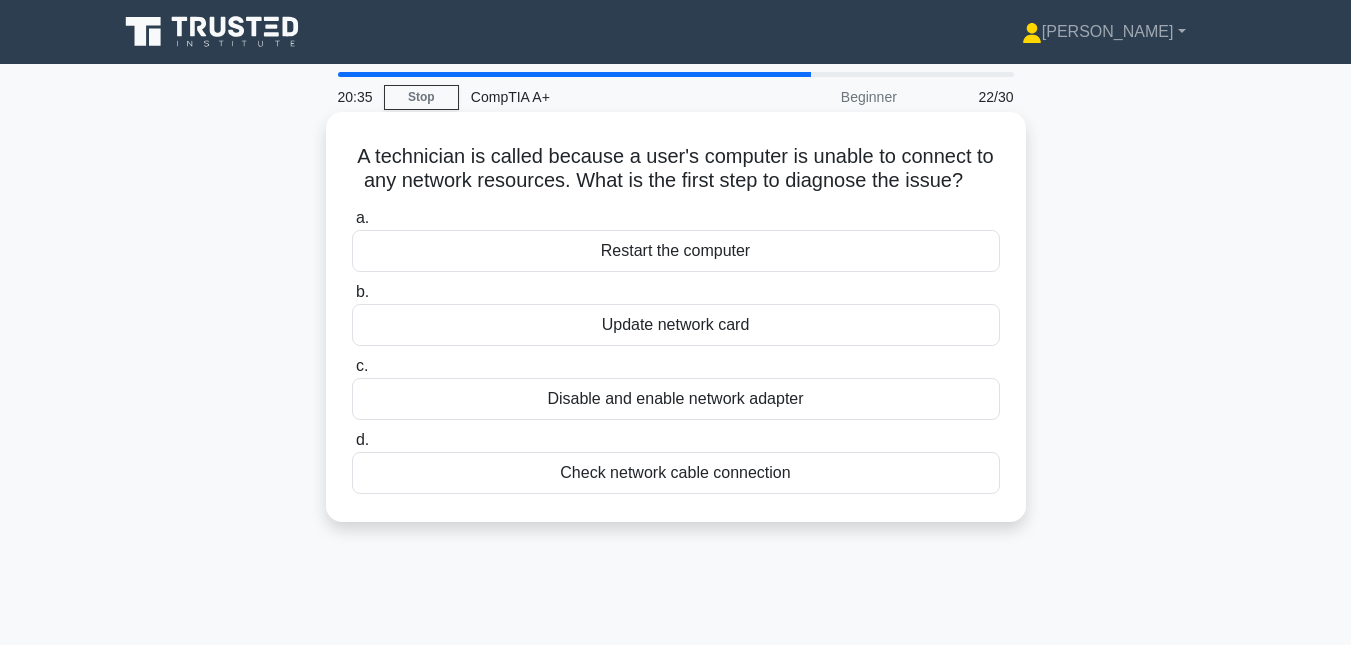 click on "Check network cable connection" at bounding box center (676, 473) 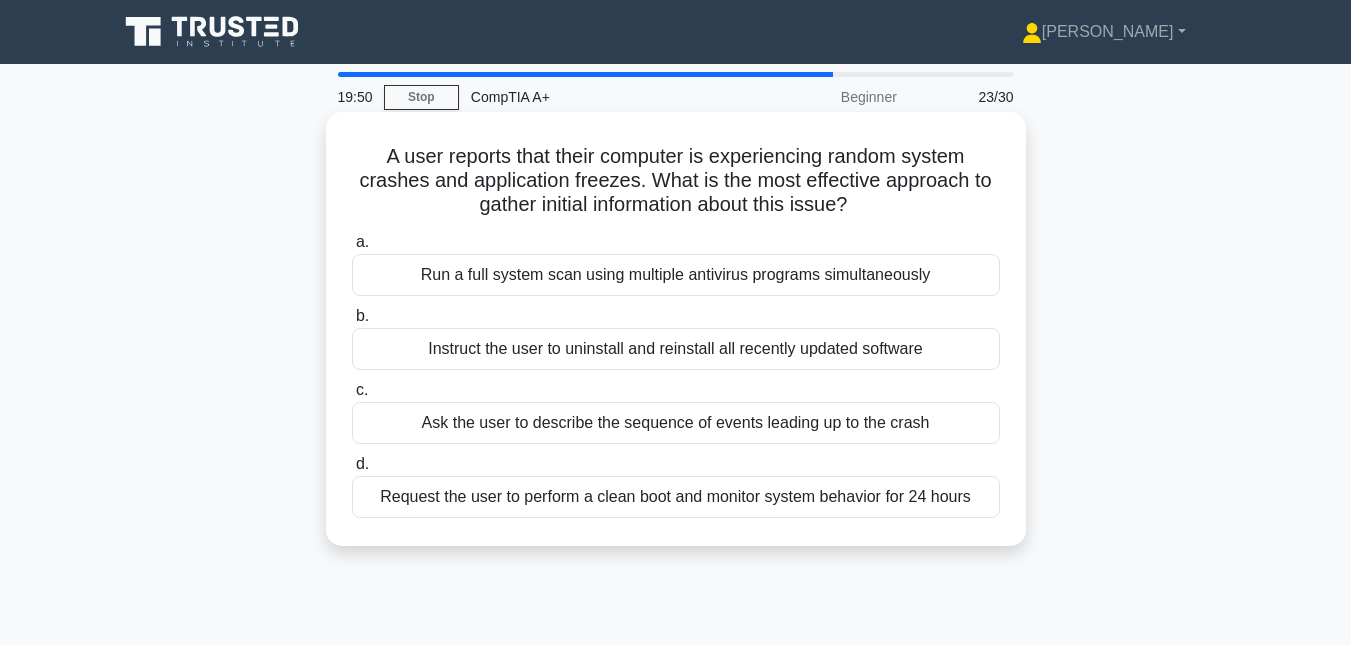 click on "Ask the user to describe the sequence of events leading up to the crash" at bounding box center (676, 423) 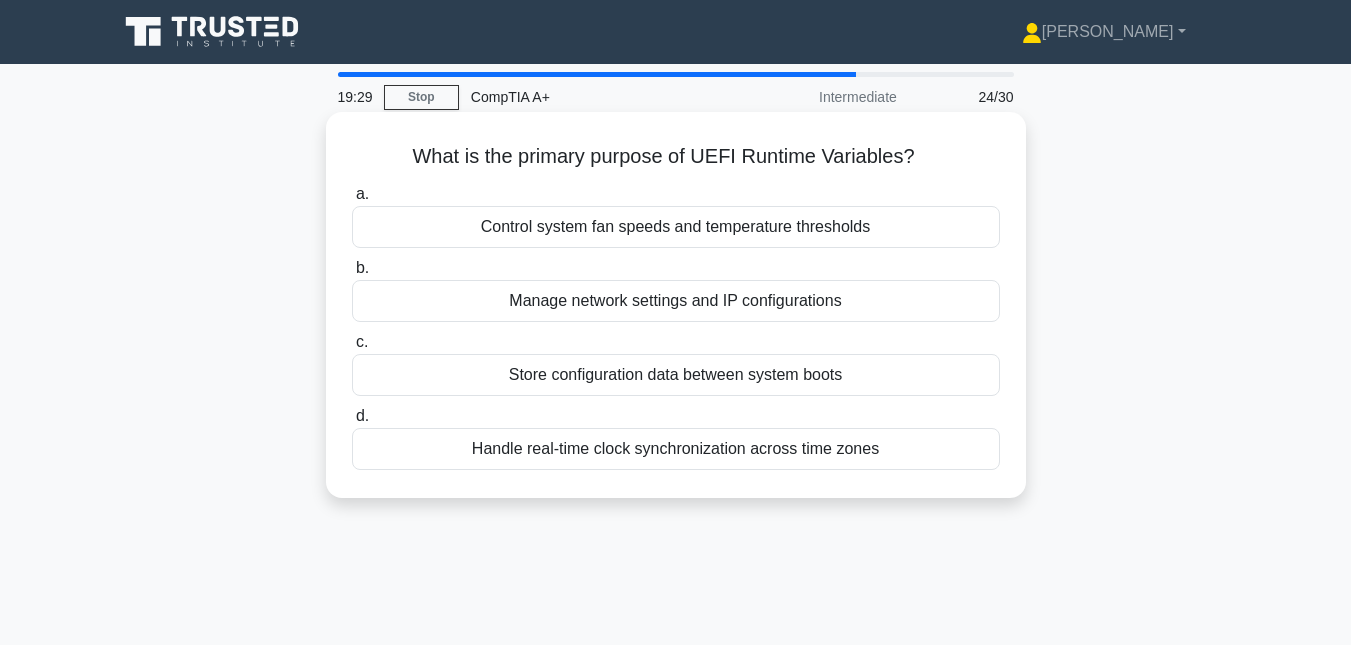 click on "Control system fan speeds and temperature thresholds" at bounding box center (676, 227) 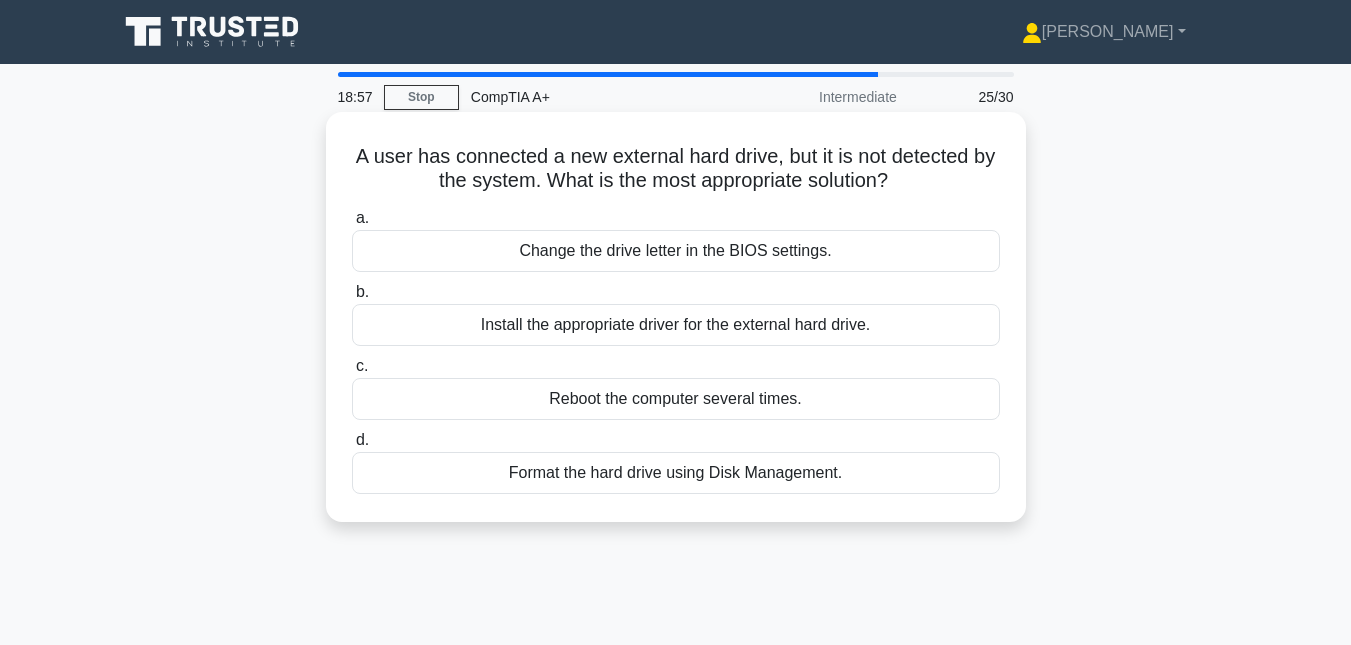 click on "Install the appropriate driver for the external hard drive." at bounding box center (676, 325) 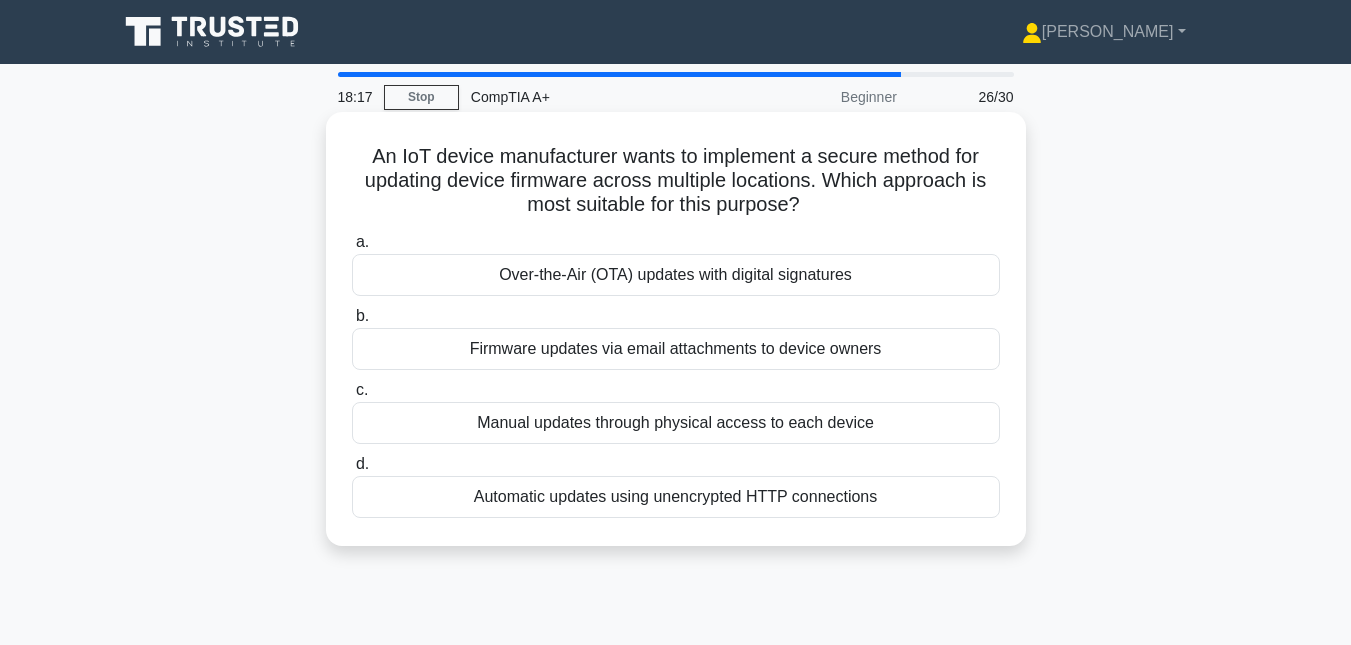 click on "Over-the-Air (OTA) updates with digital signatures" at bounding box center (676, 275) 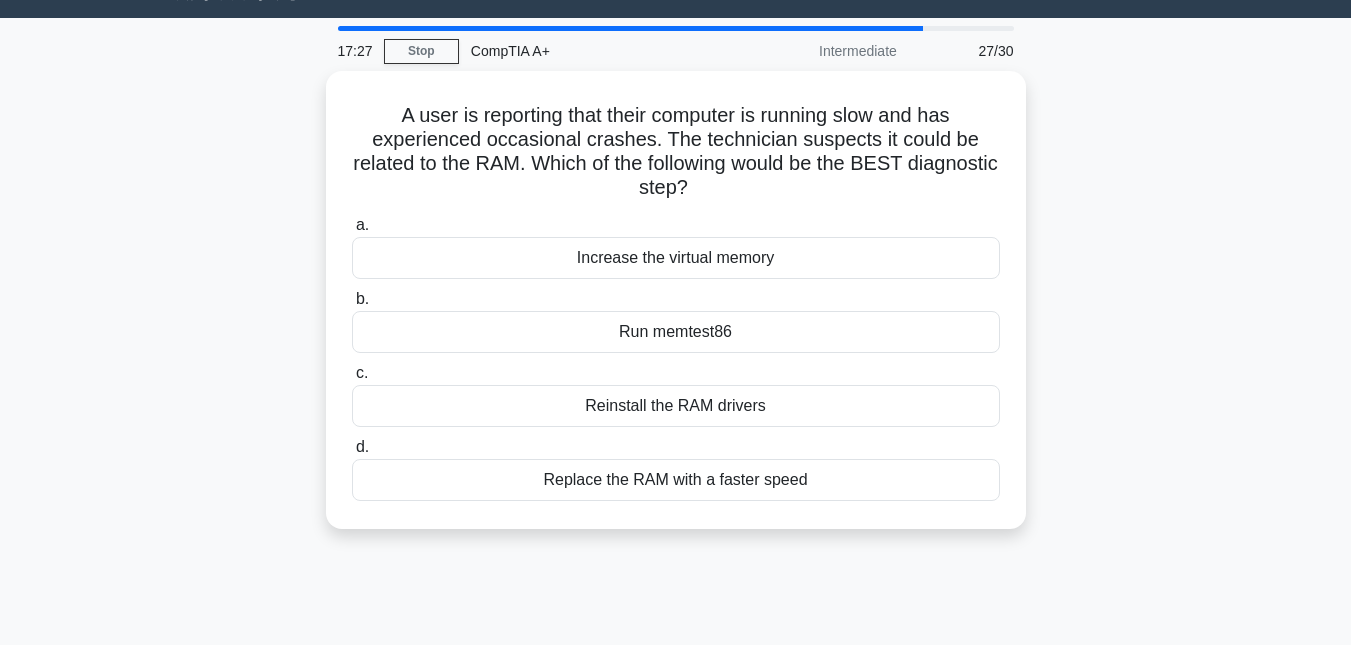 scroll, scrollTop: 18, scrollLeft: 0, axis: vertical 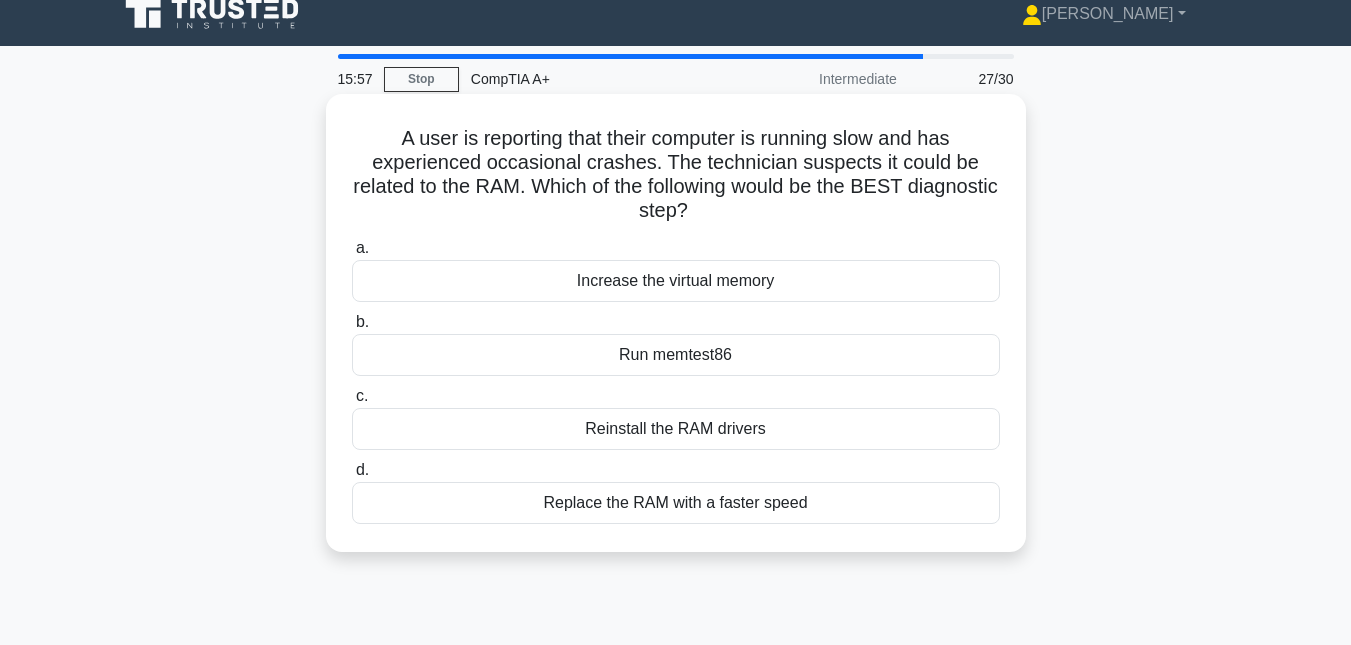 click on "Replace the RAM with a faster speed" at bounding box center (676, 503) 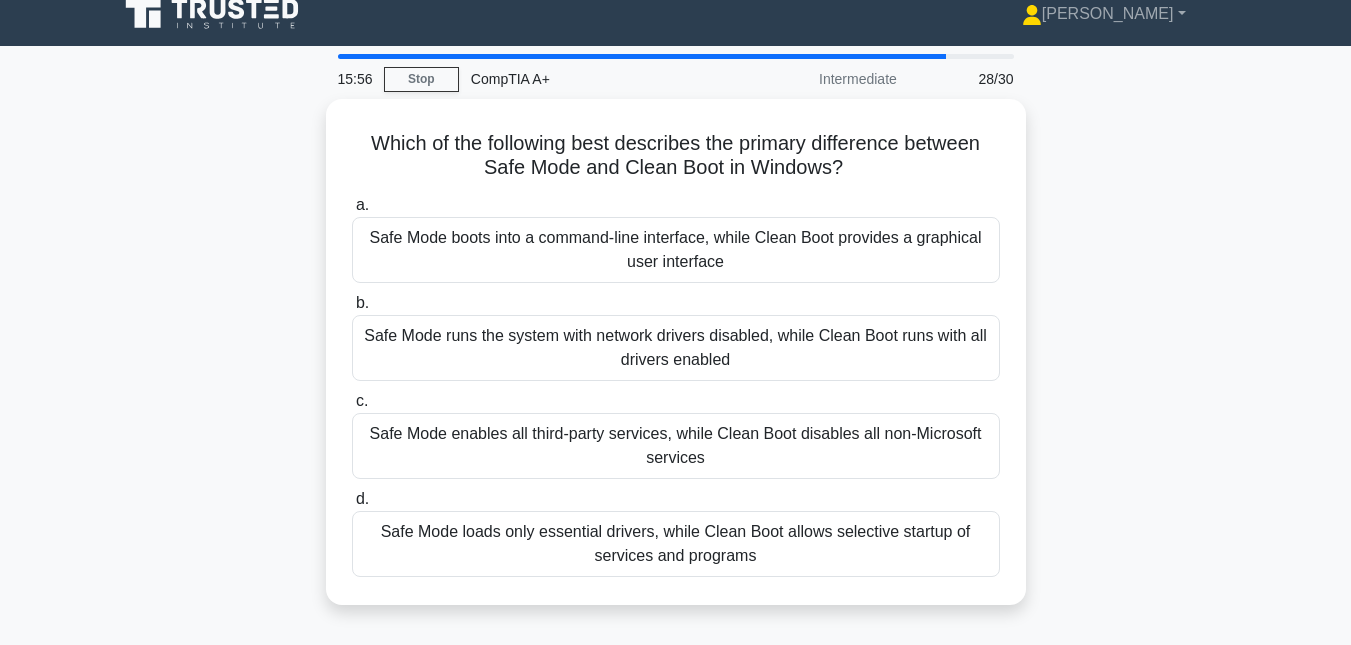 scroll, scrollTop: 0, scrollLeft: 0, axis: both 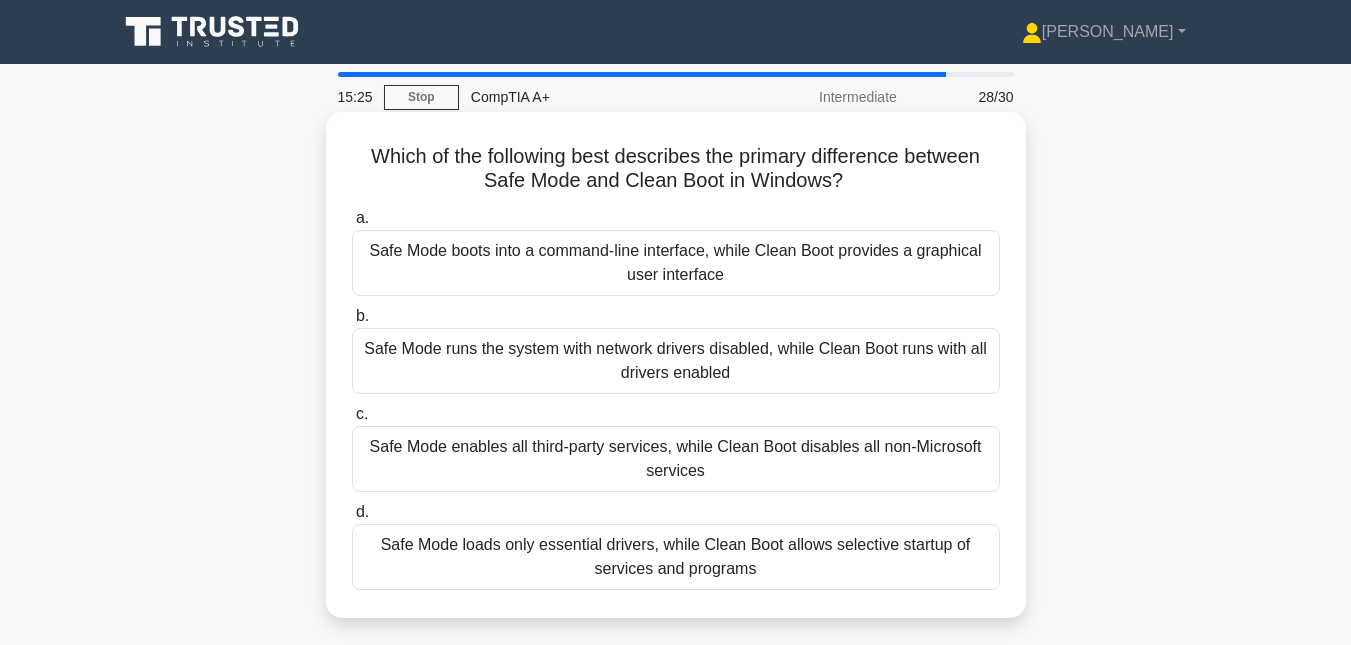 click on "Safe Mode runs the system with network drivers disabled, while Clean Boot runs with all drivers enabled" at bounding box center (676, 361) 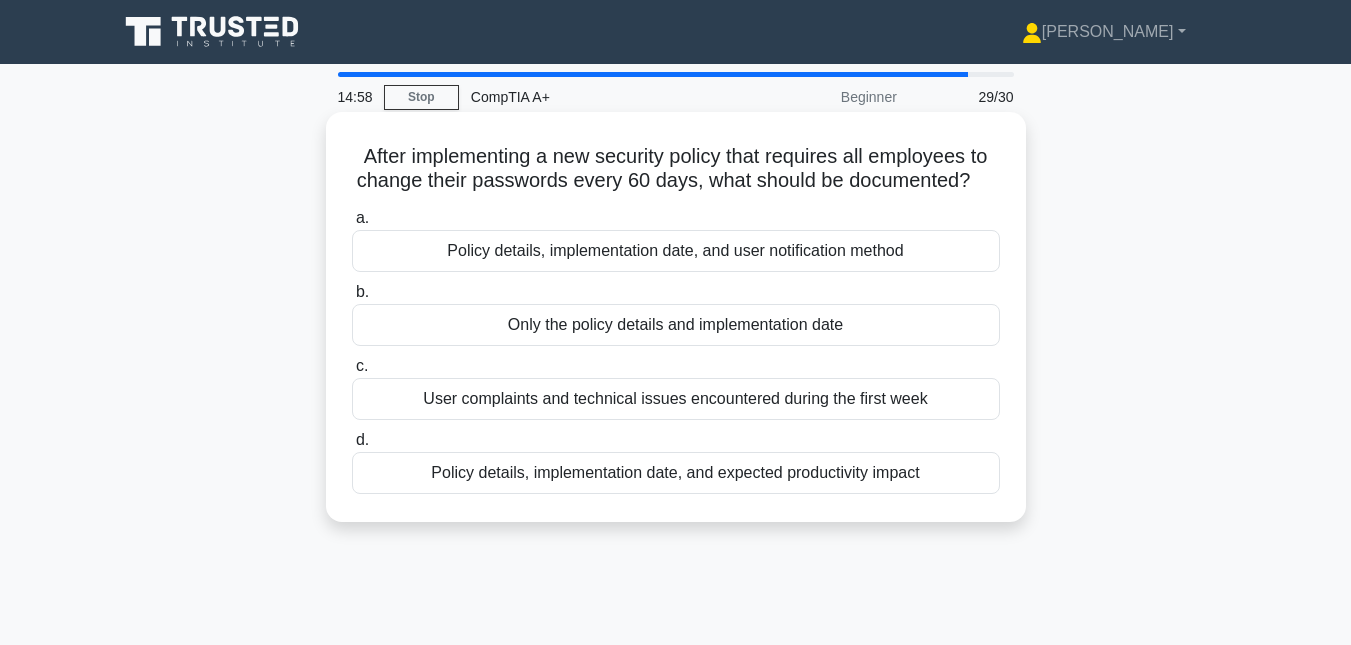 click on "Policy details, implementation date, and user notification method" at bounding box center (676, 251) 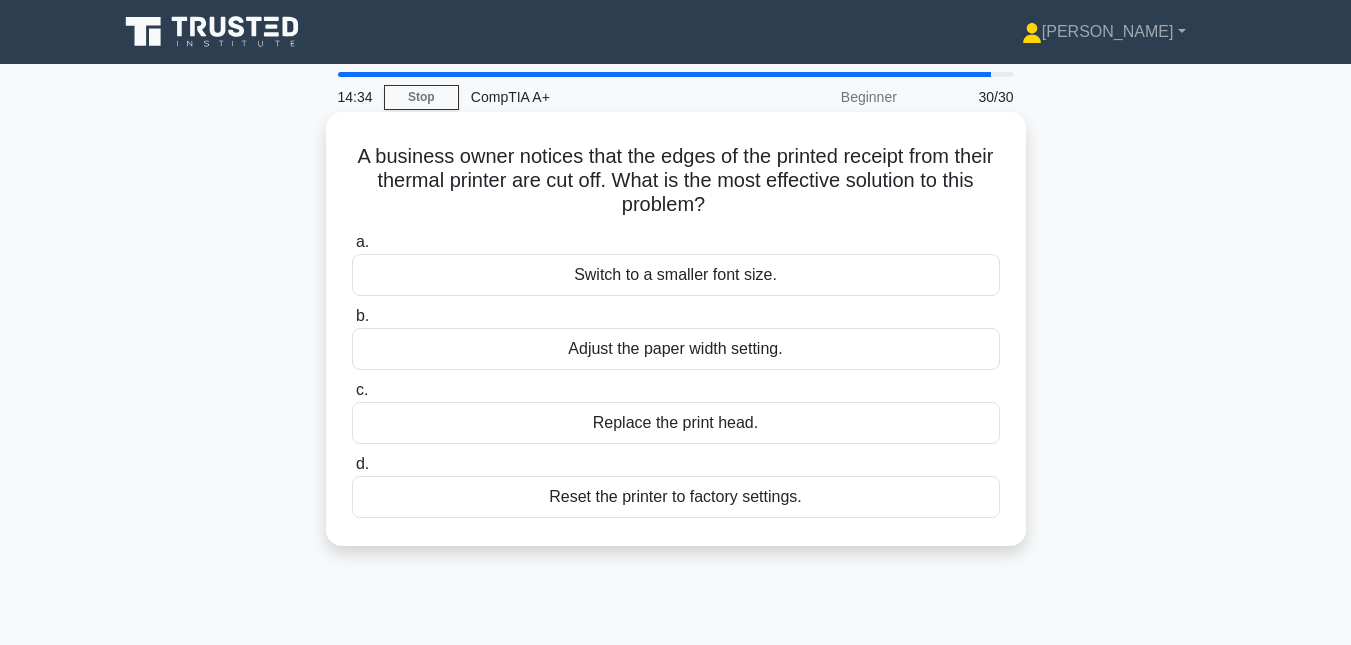 click on "Adjust the paper width setting." at bounding box center [676, 349] 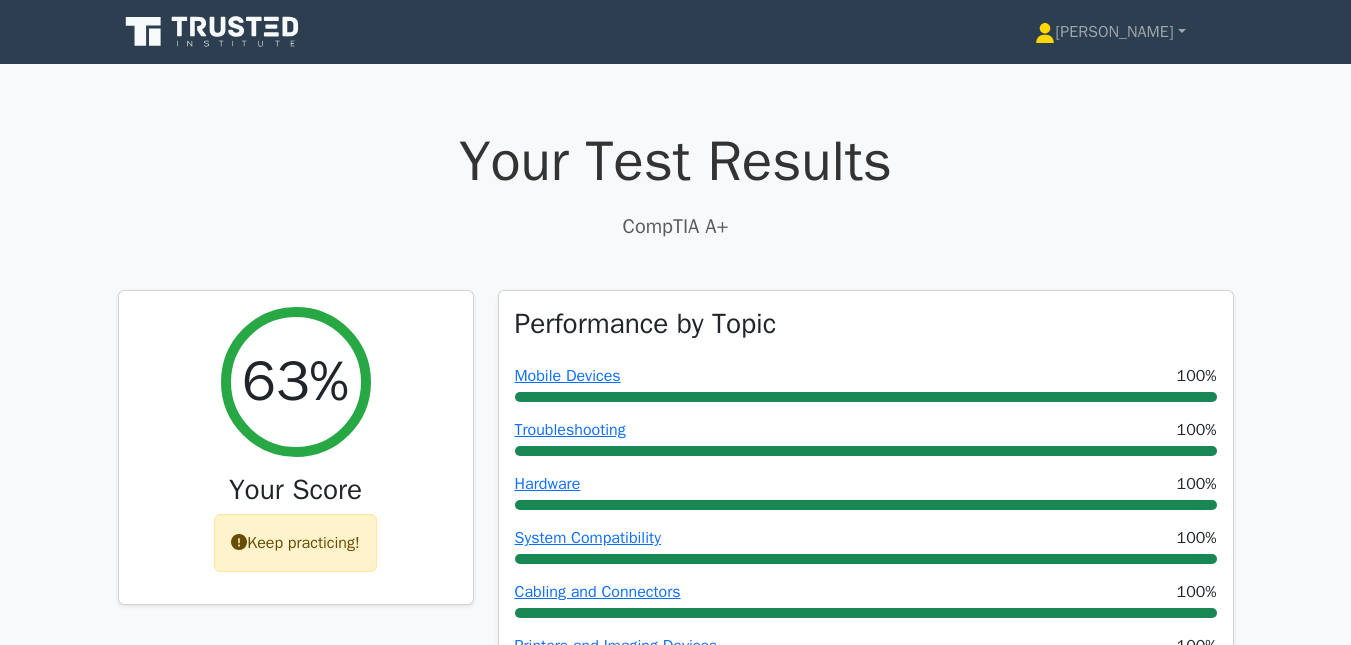 scroll, scrollTop: 1880, scrollLeft: 0, axis: vertical 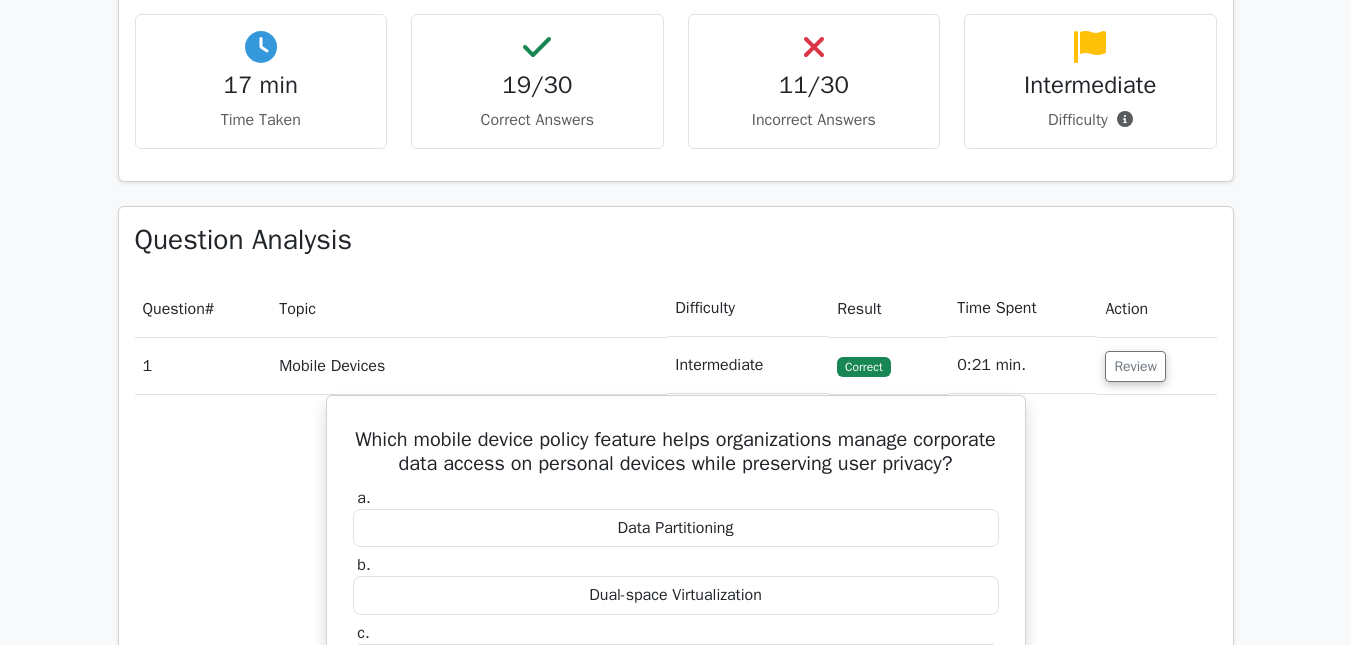 drag, startPoint x: 1360, startPoint y: 294, endPoint x: 1333, endPoint y: 232, distance: 67.62396 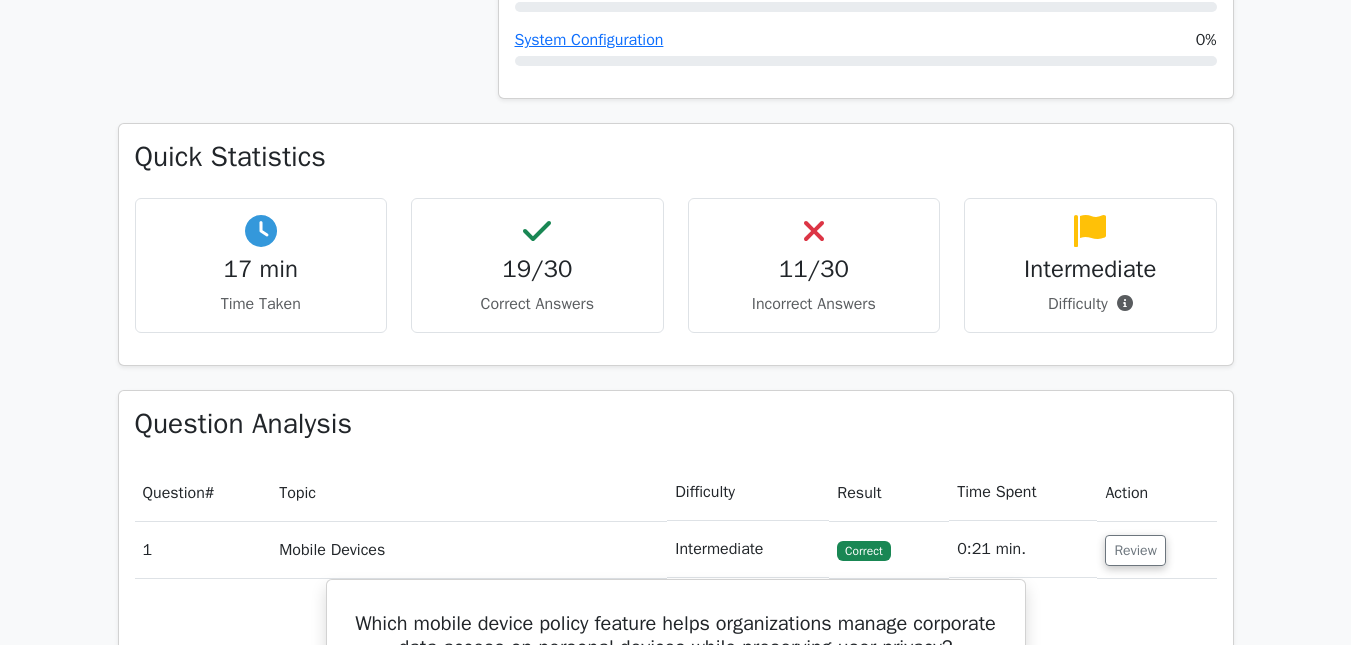 scroll, scrollTop: 1168, scrollLeft: 0, axis: vertical 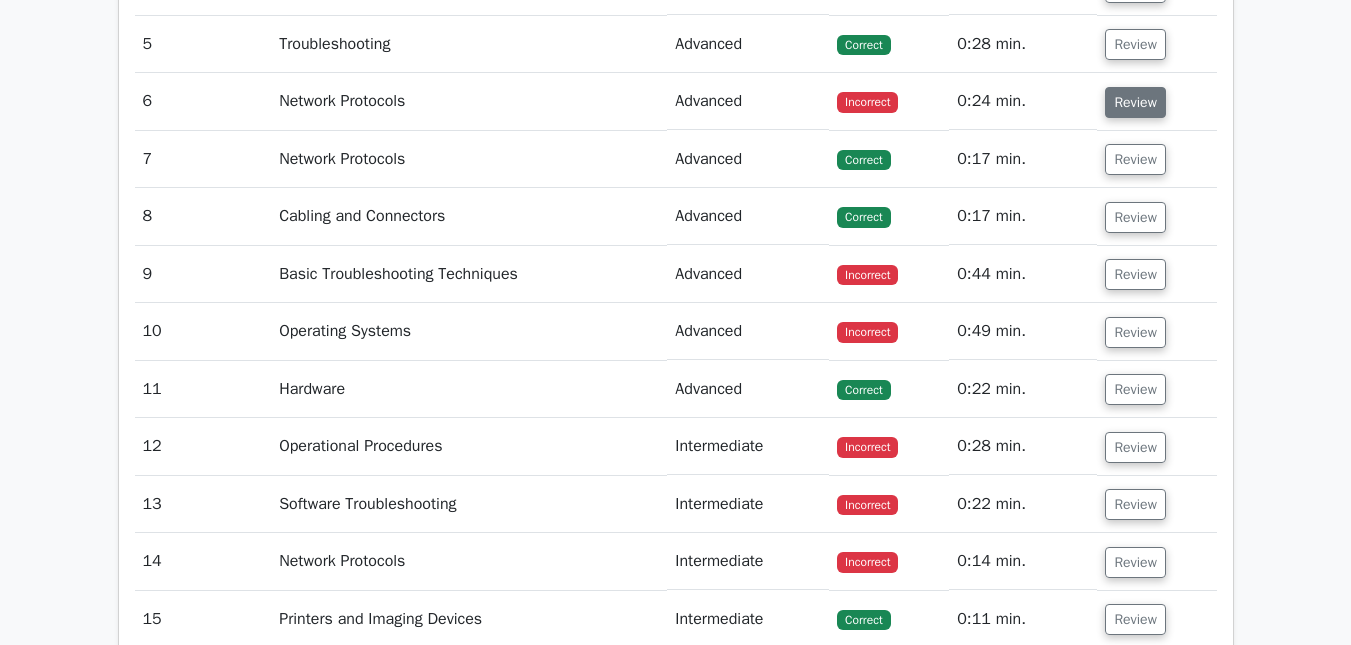 click on "Review" at bounding box center (1135, 102) 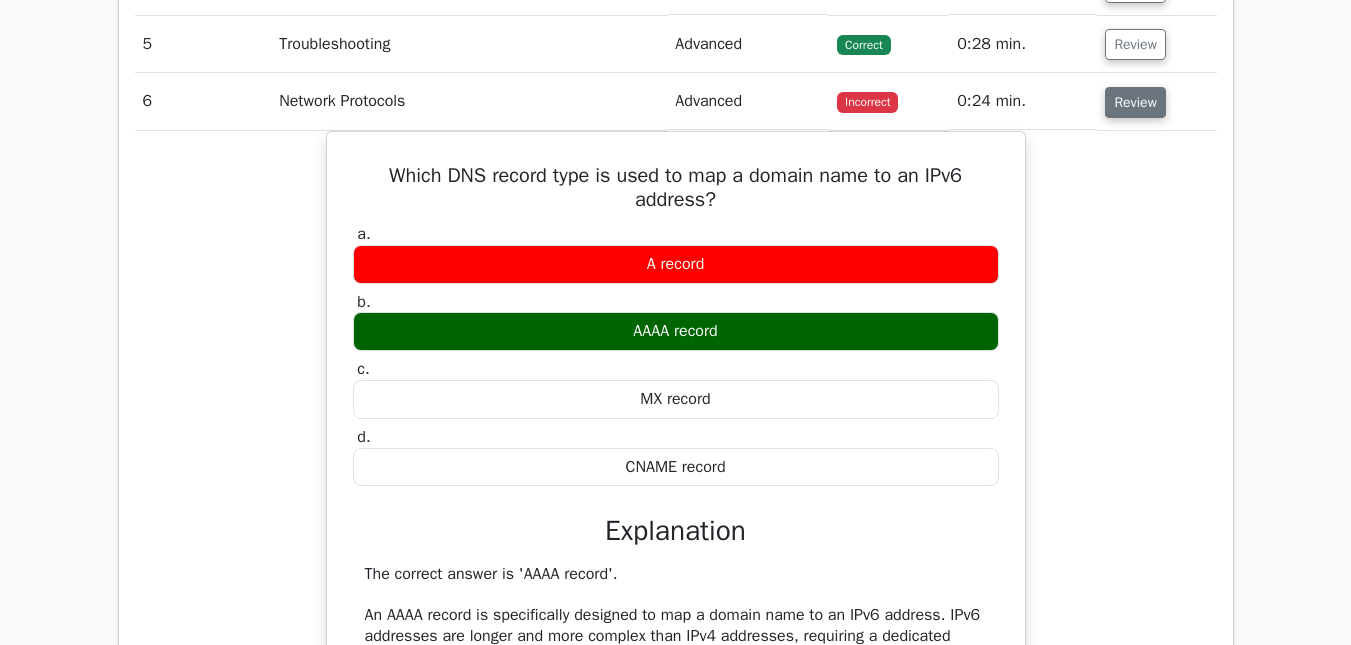 click on "Review" at bounding box center (1135, 102) 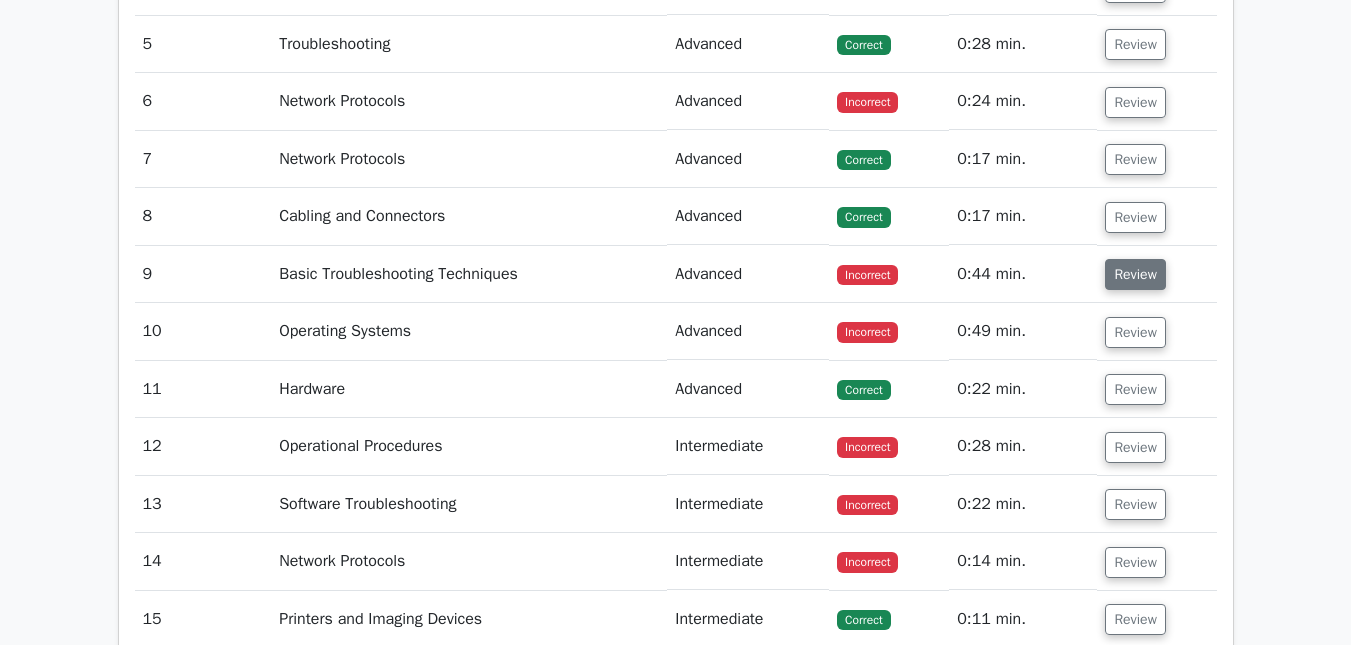 click on "Review" at bounding box center (1135, 274) 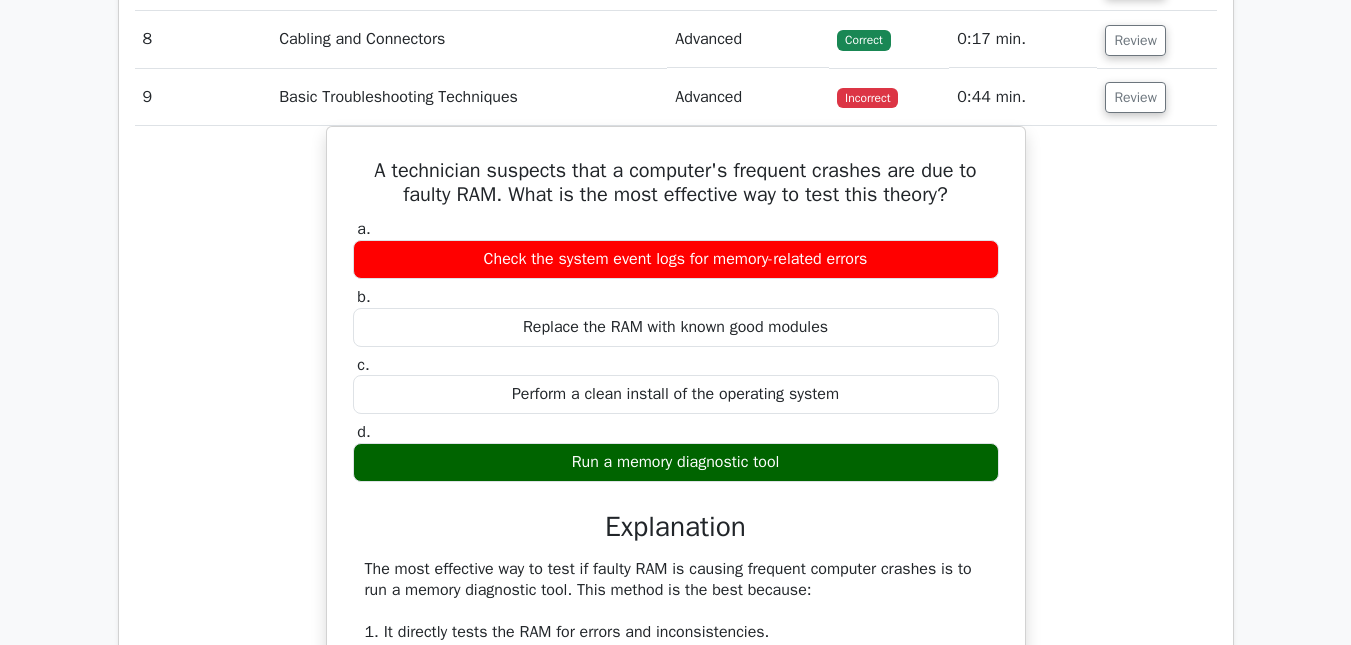 scroll, scrollTop: 3004, scrollLeft: 0, axis: vertical 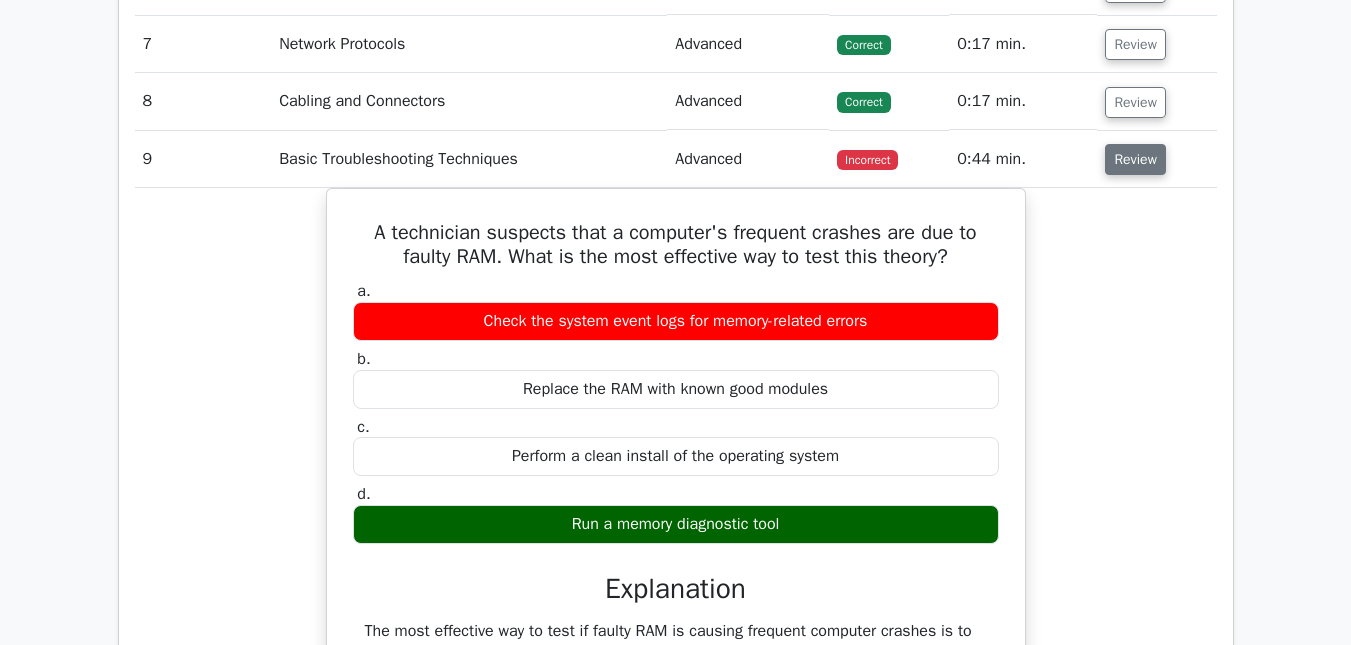 click on "Review" at bounding box center (1135, 159) 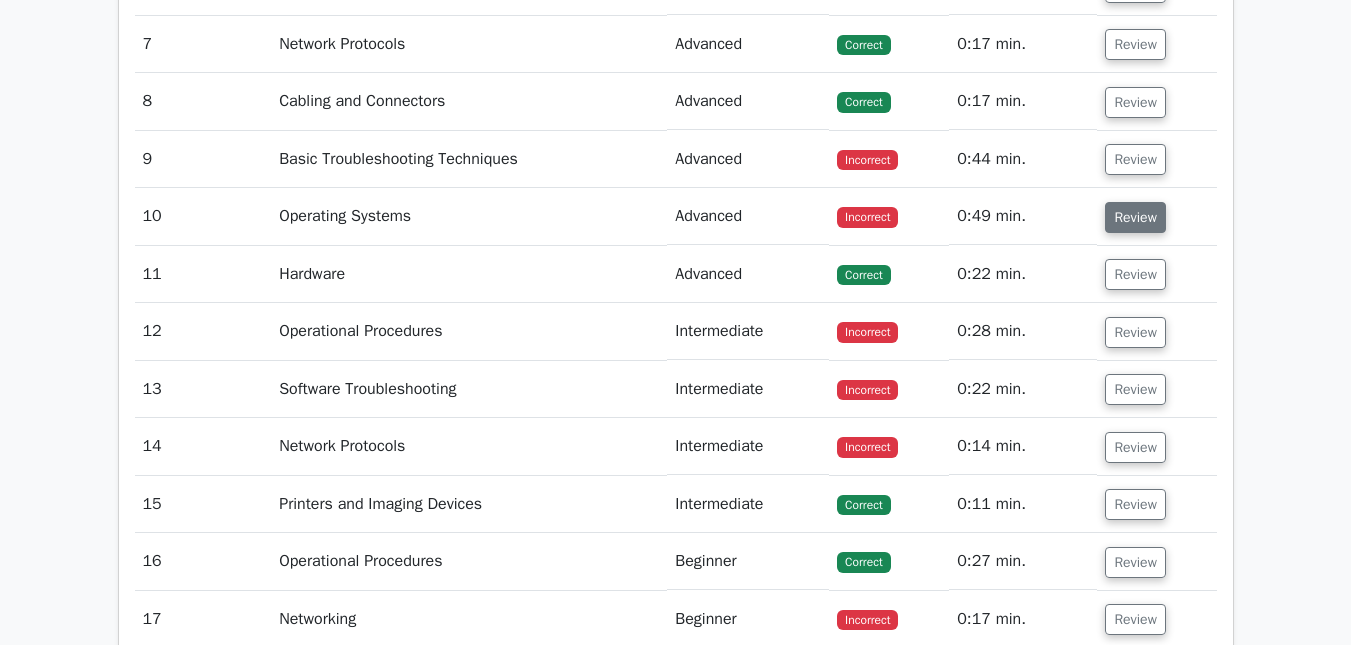 click on "Review" at bounding box center [1135, 217] 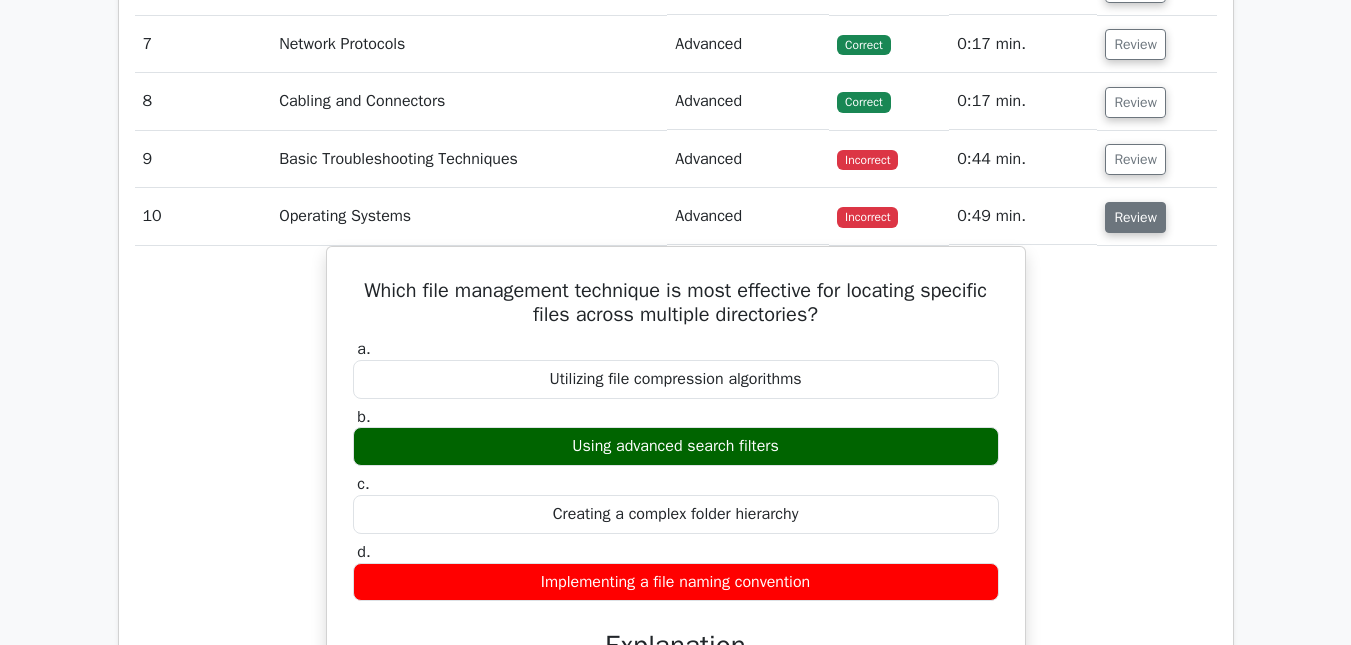 click on "Review" at bounding box center (1135, 217) 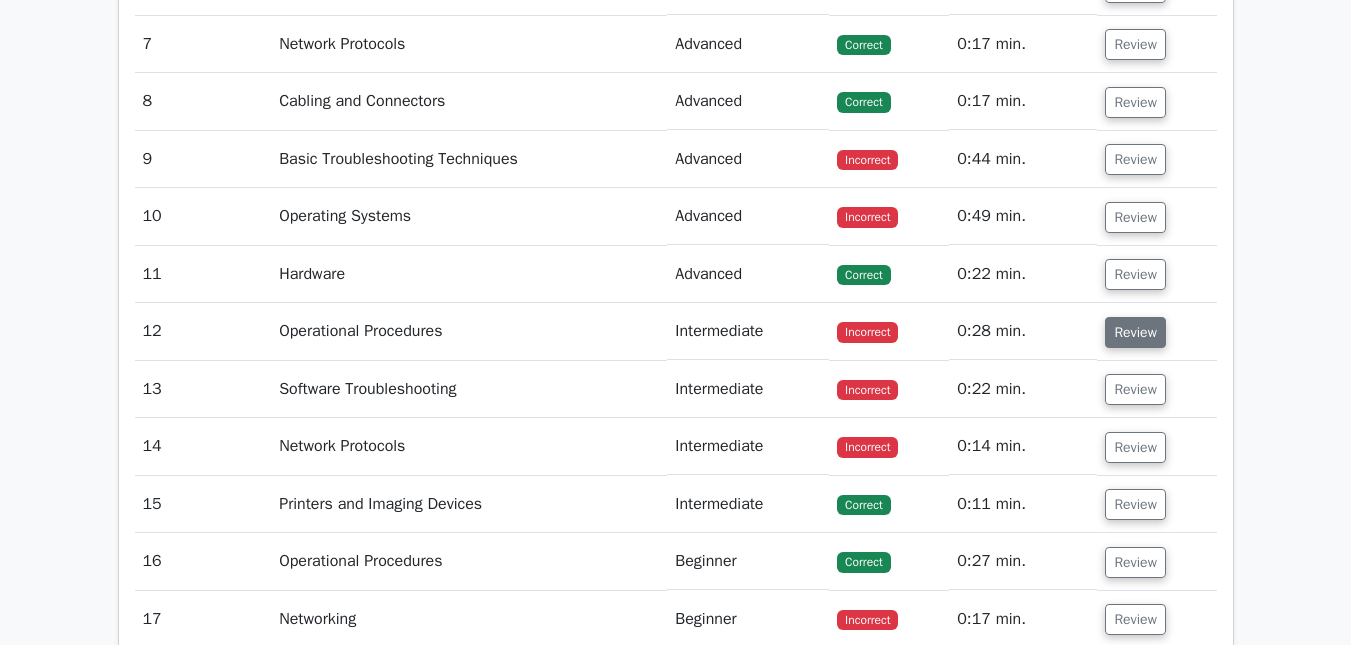 click on "Review" at bounding box center [1135, 332] 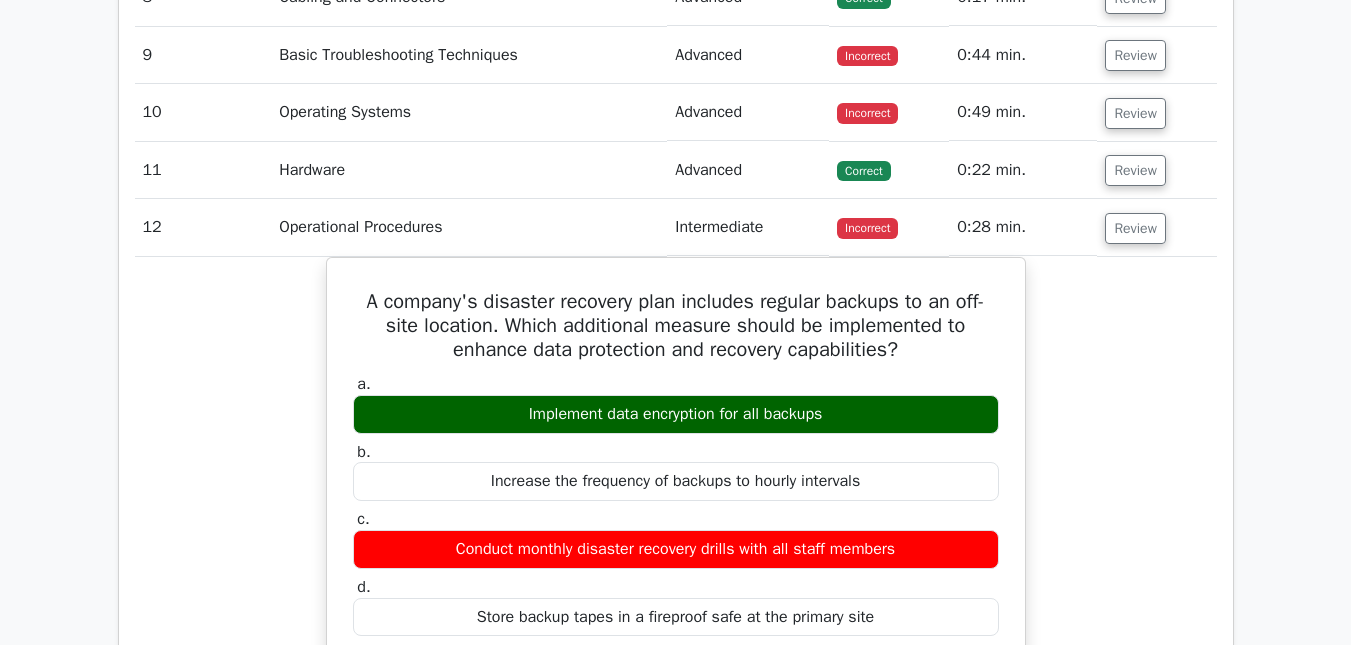 scroll, scrollTop: 3004, scrollLeft: 0, axis: vertical 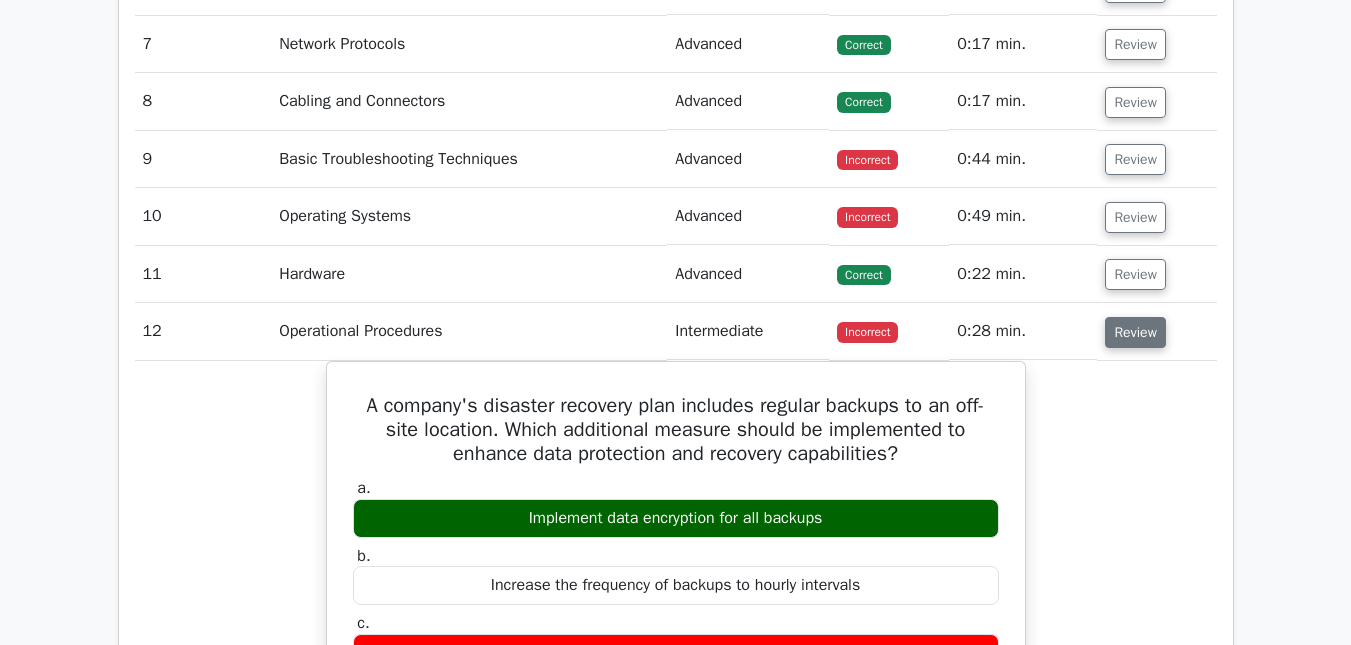 click on "Review" at bounding box center [1135, 332] 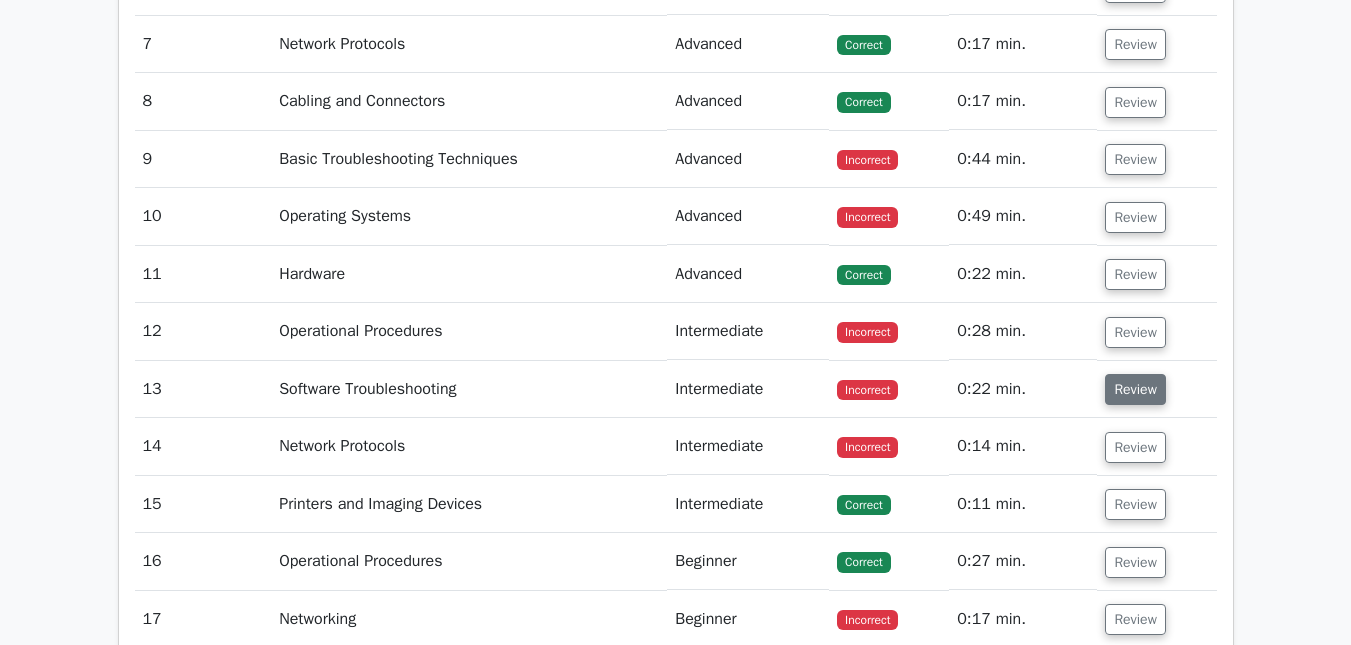 click on "Review" at bounding box center [1135, 389] 